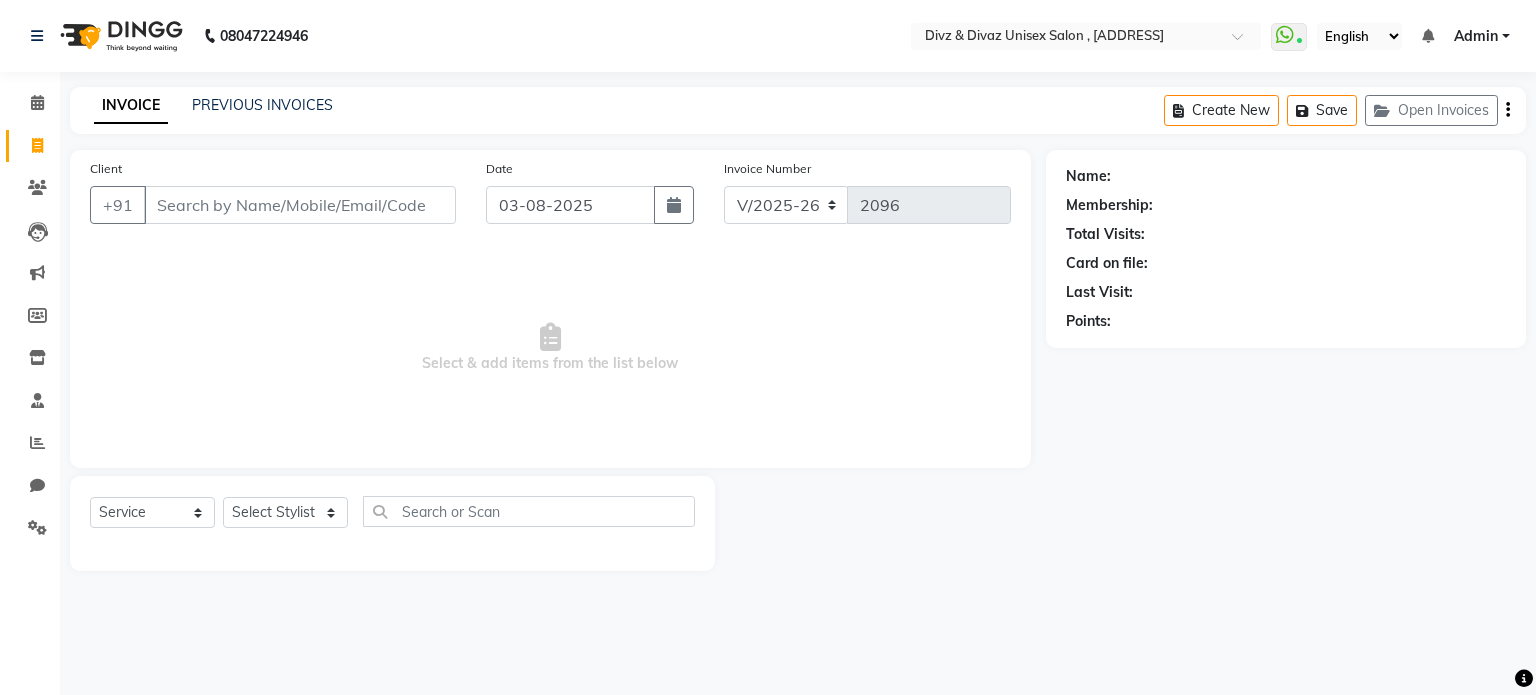 select on "7588" 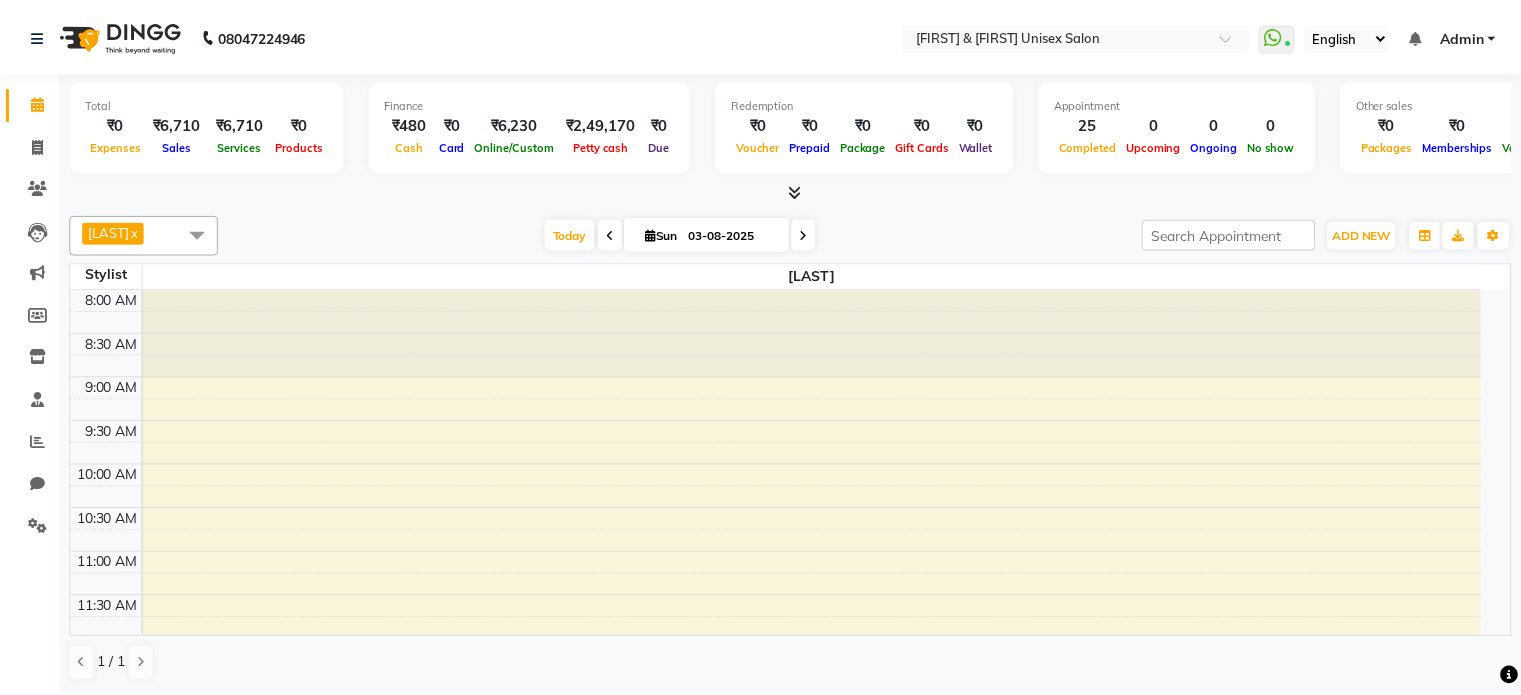 scroll, scrollTop: 0, scrollLeft: 0, axis: both 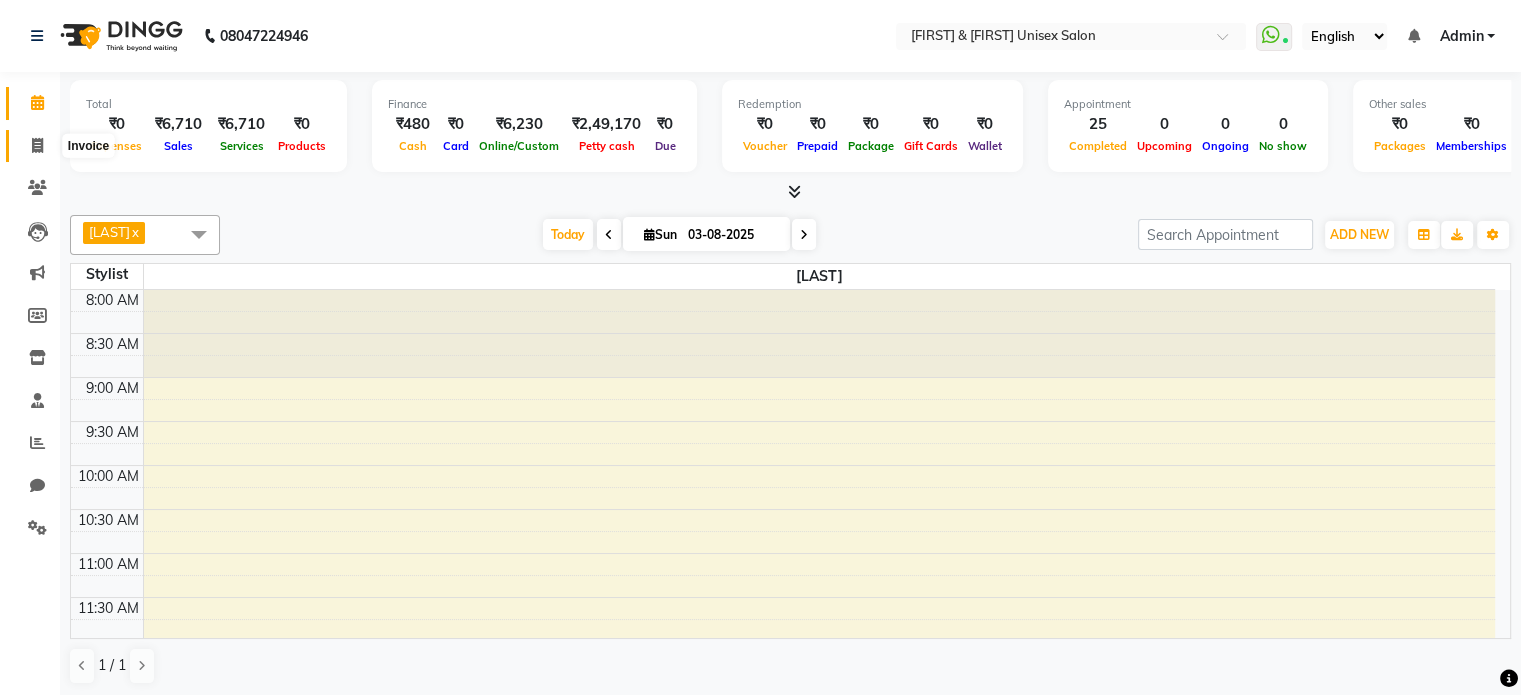 click 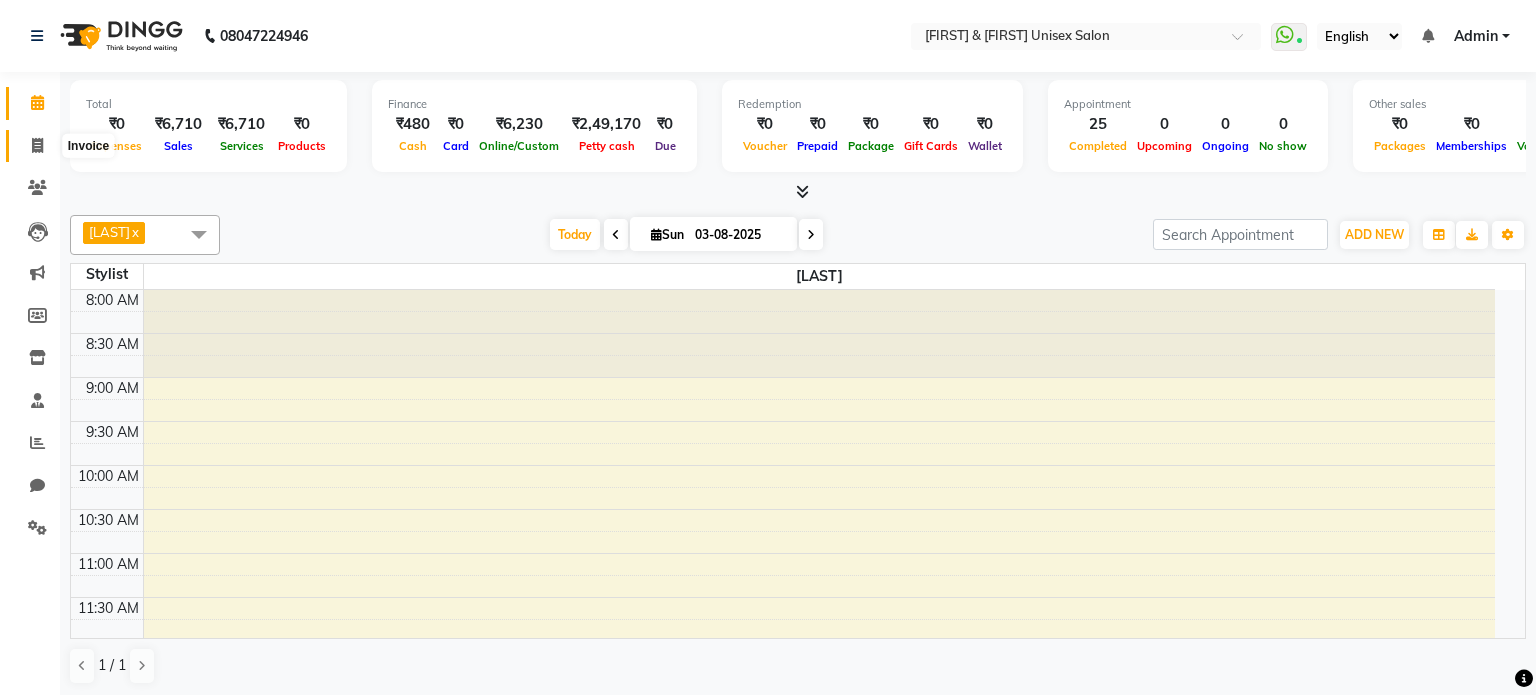 select on "service" 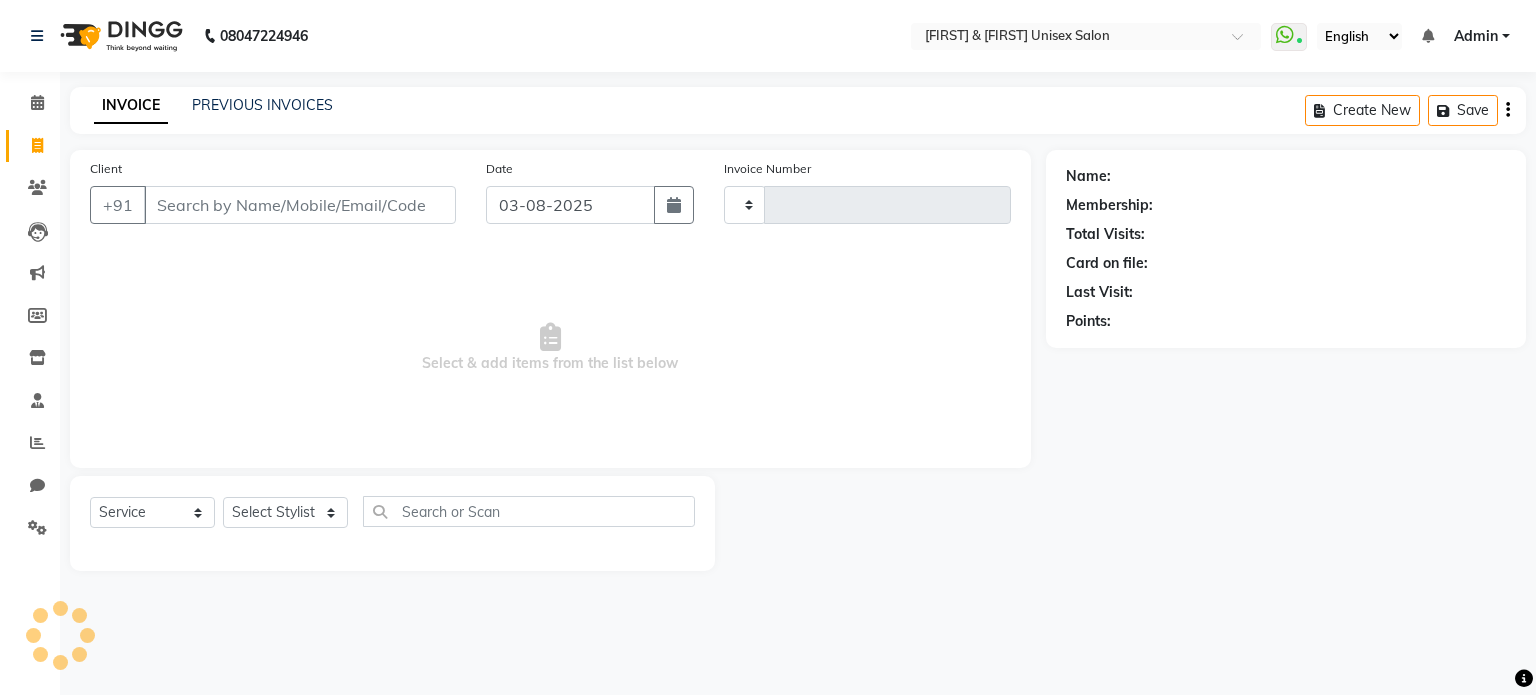 type on "2096" 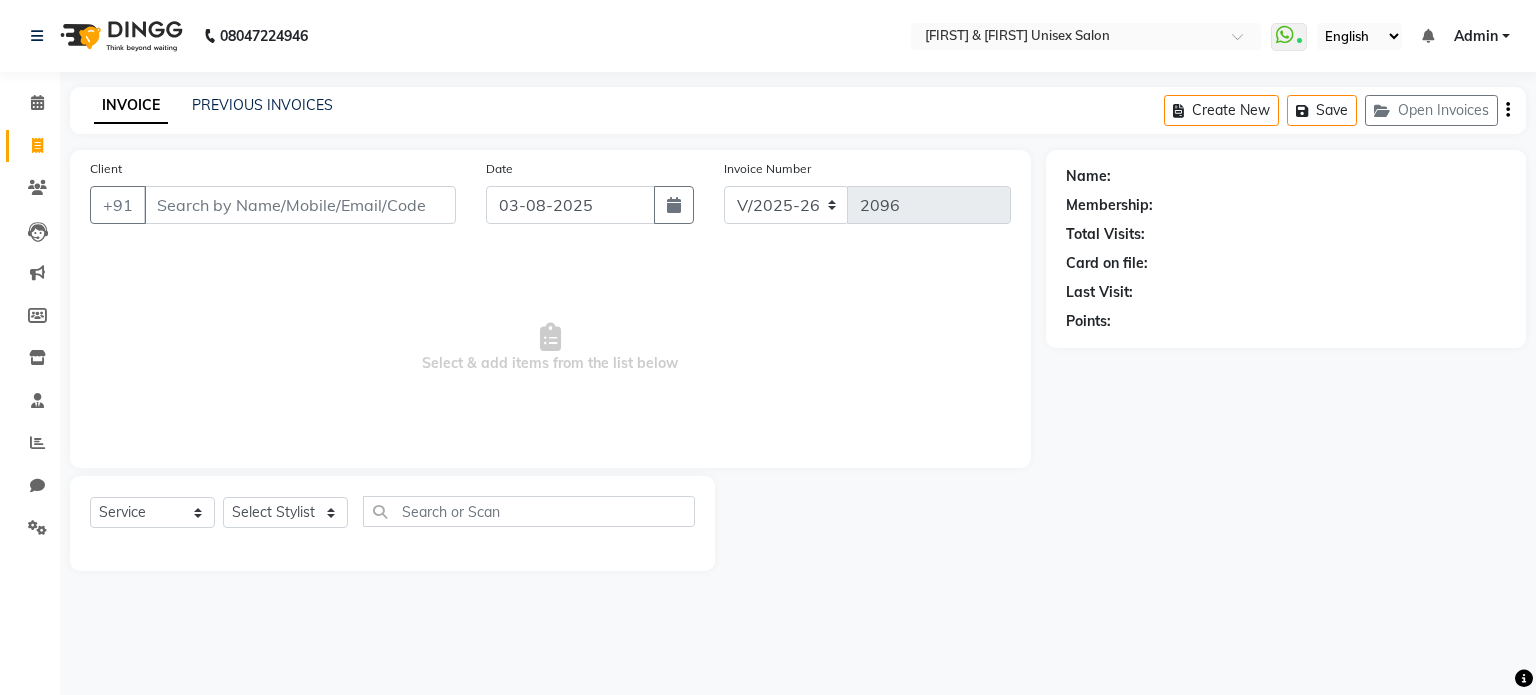 click on "Client" at bounding box center (300, 205) 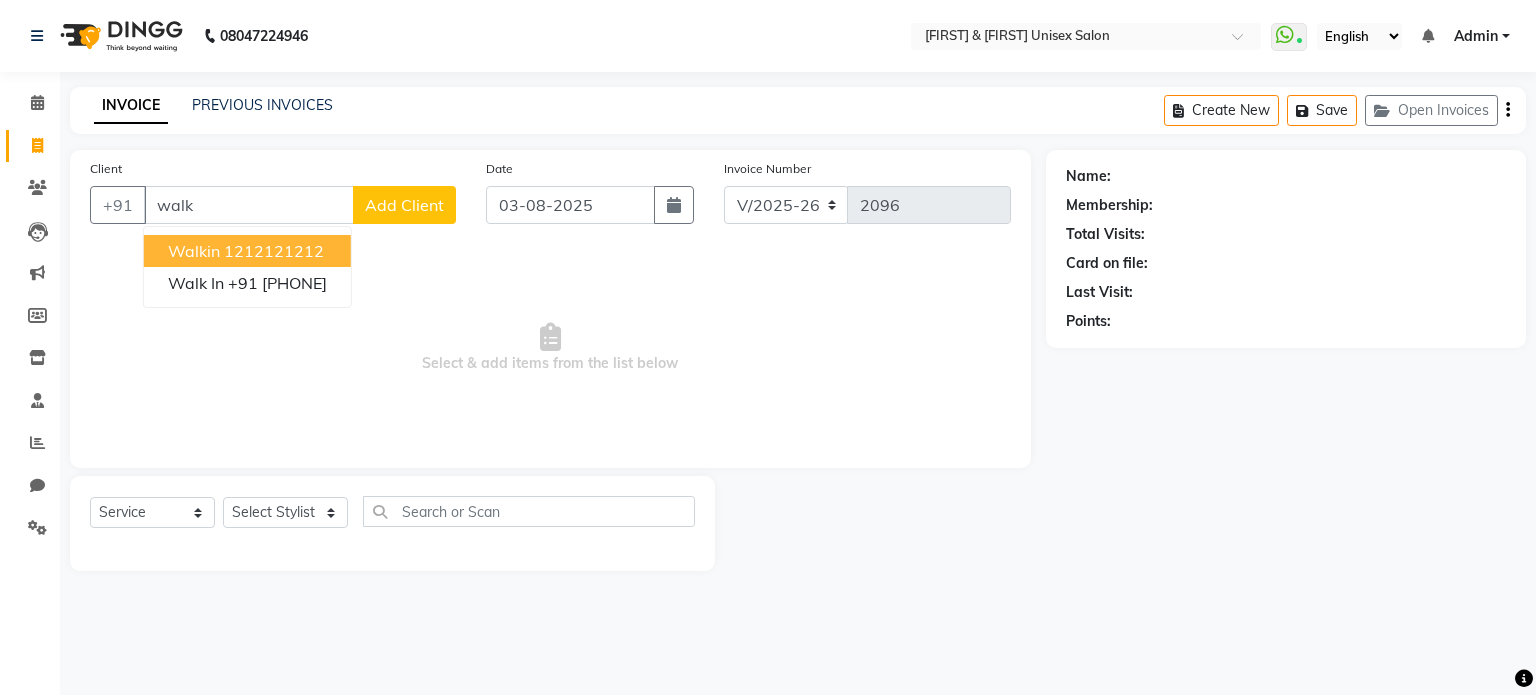 click on "1212121212" at bounding box center [274, 251] 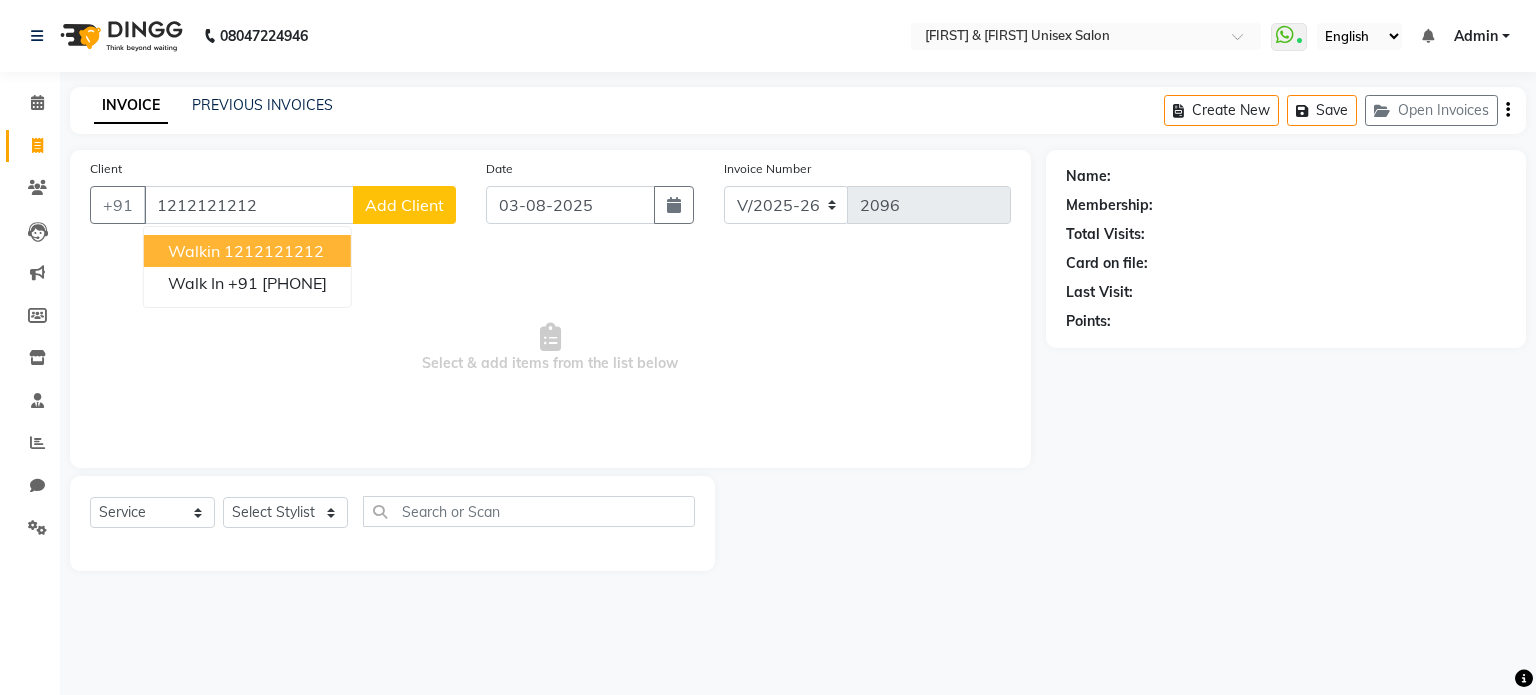 type on "1212121212" 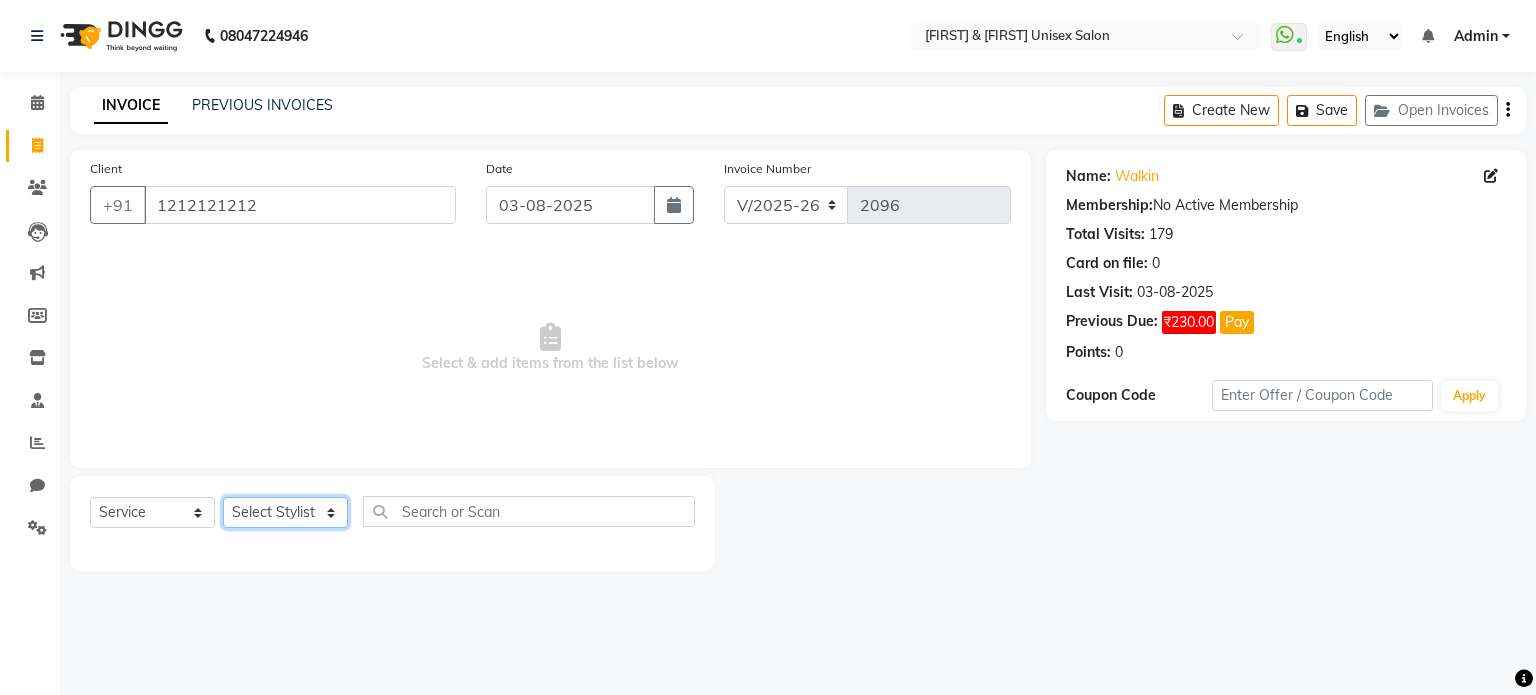 click on "Select Stylist [FIRST] [FIRST] [FIRST] [LAST] [FIRST]" 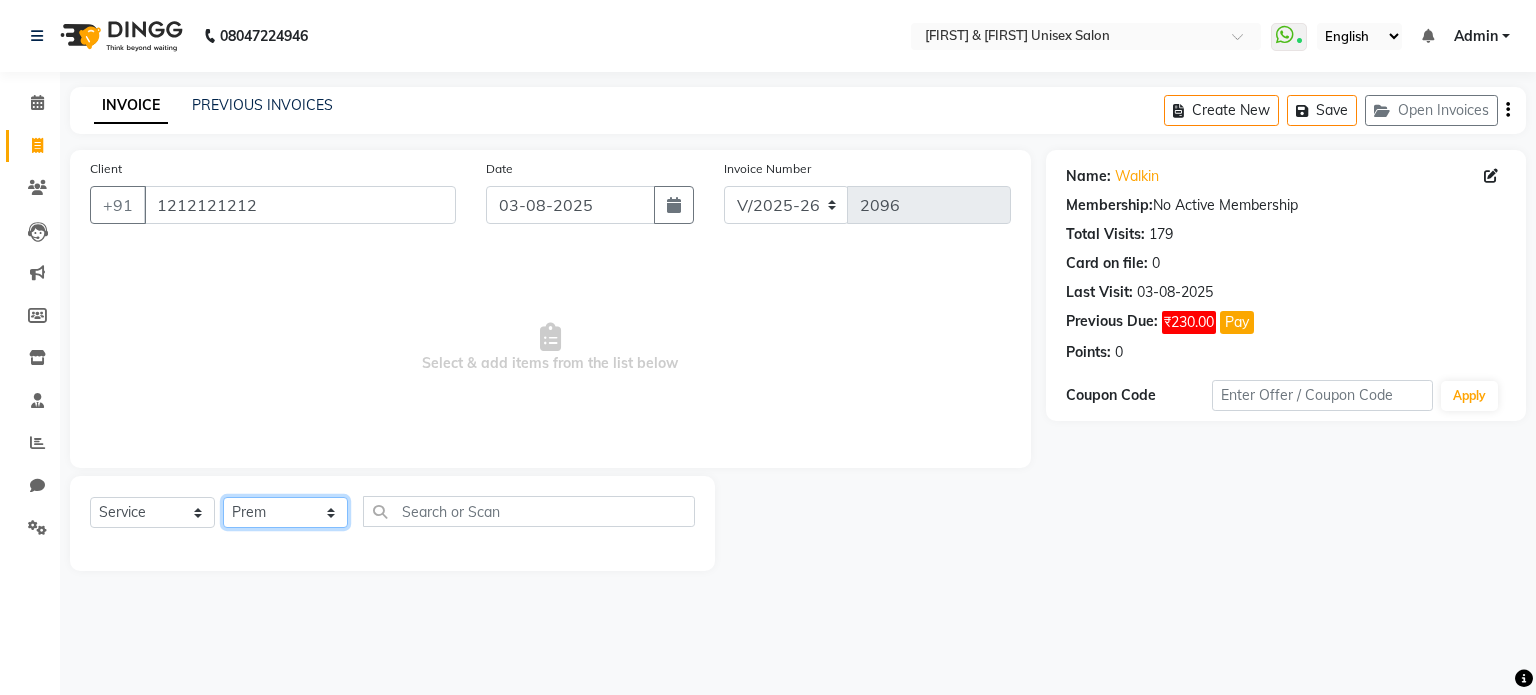 click on "Select Stylist [FIRST] [FIRST] [FIRST] [LAST] [FIRST]" 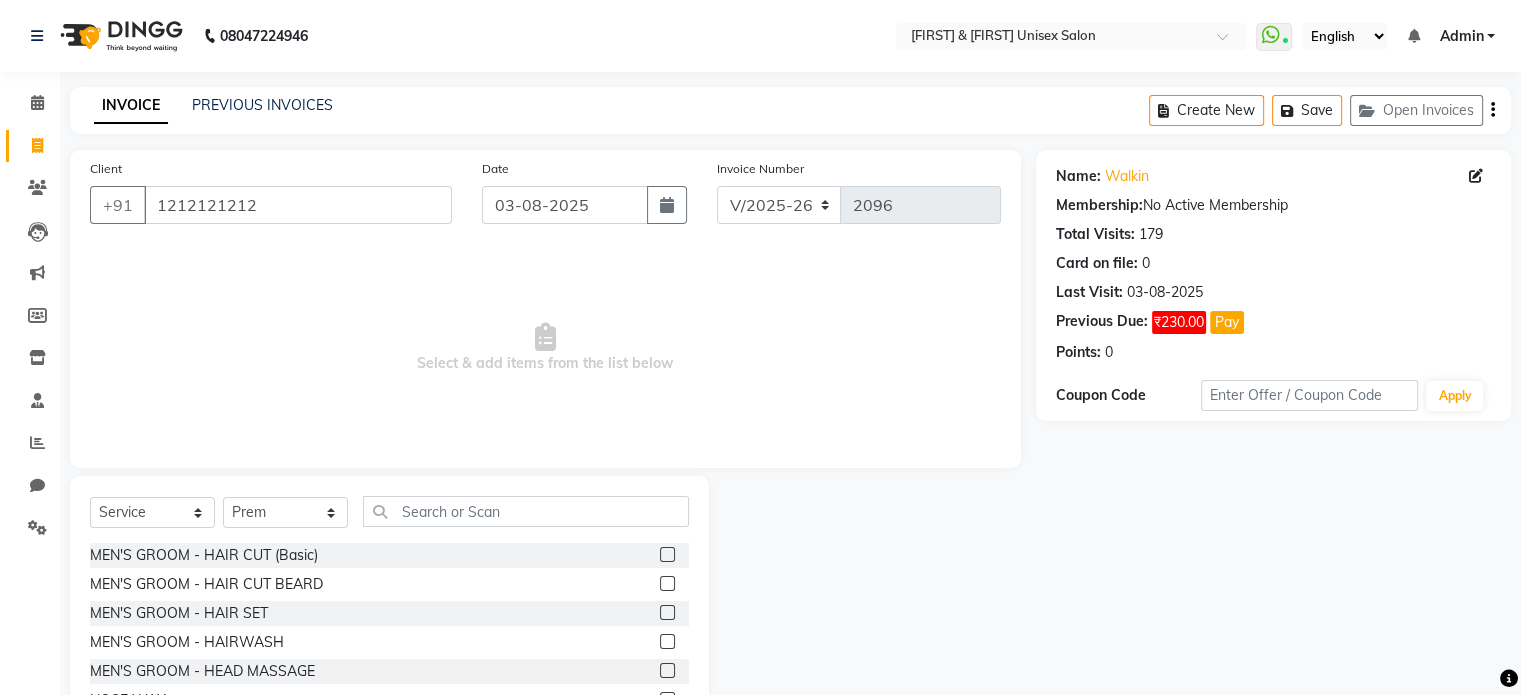 click 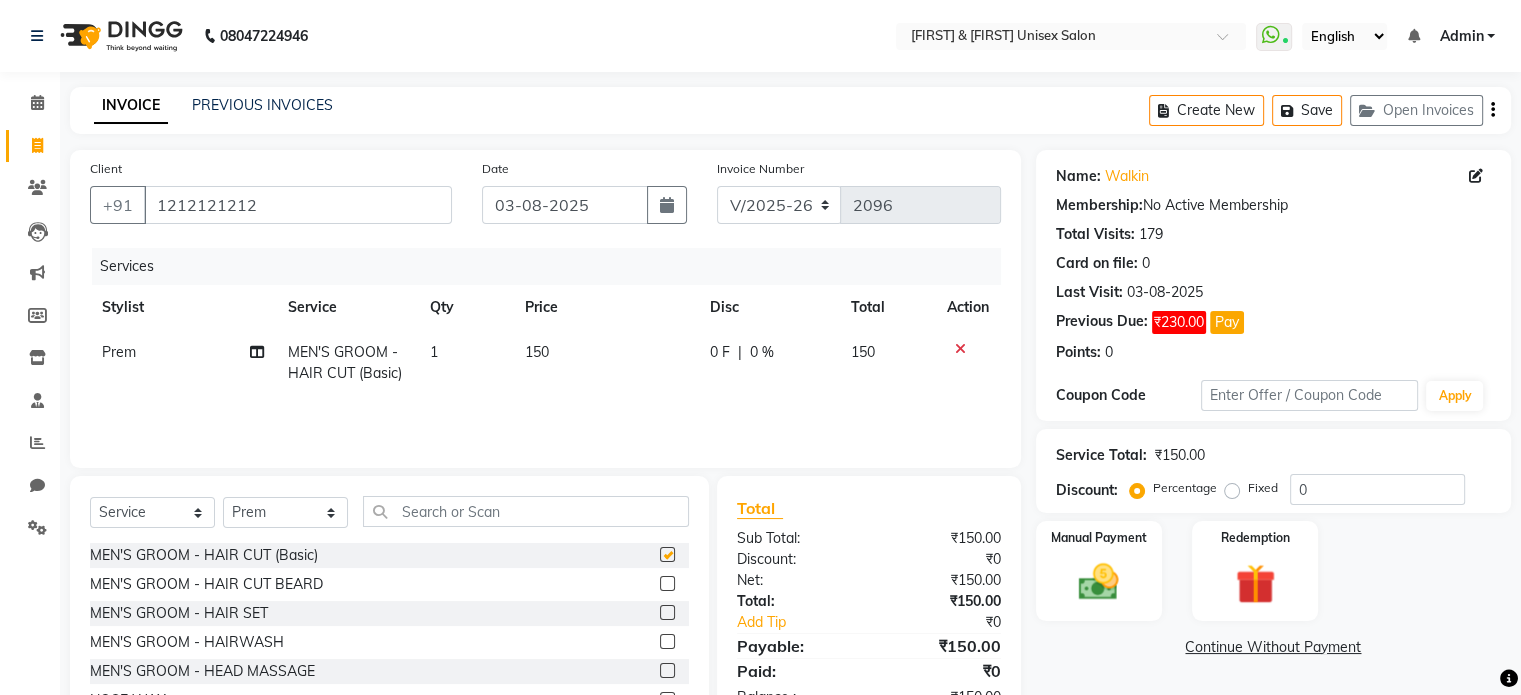 checkbox on "false" 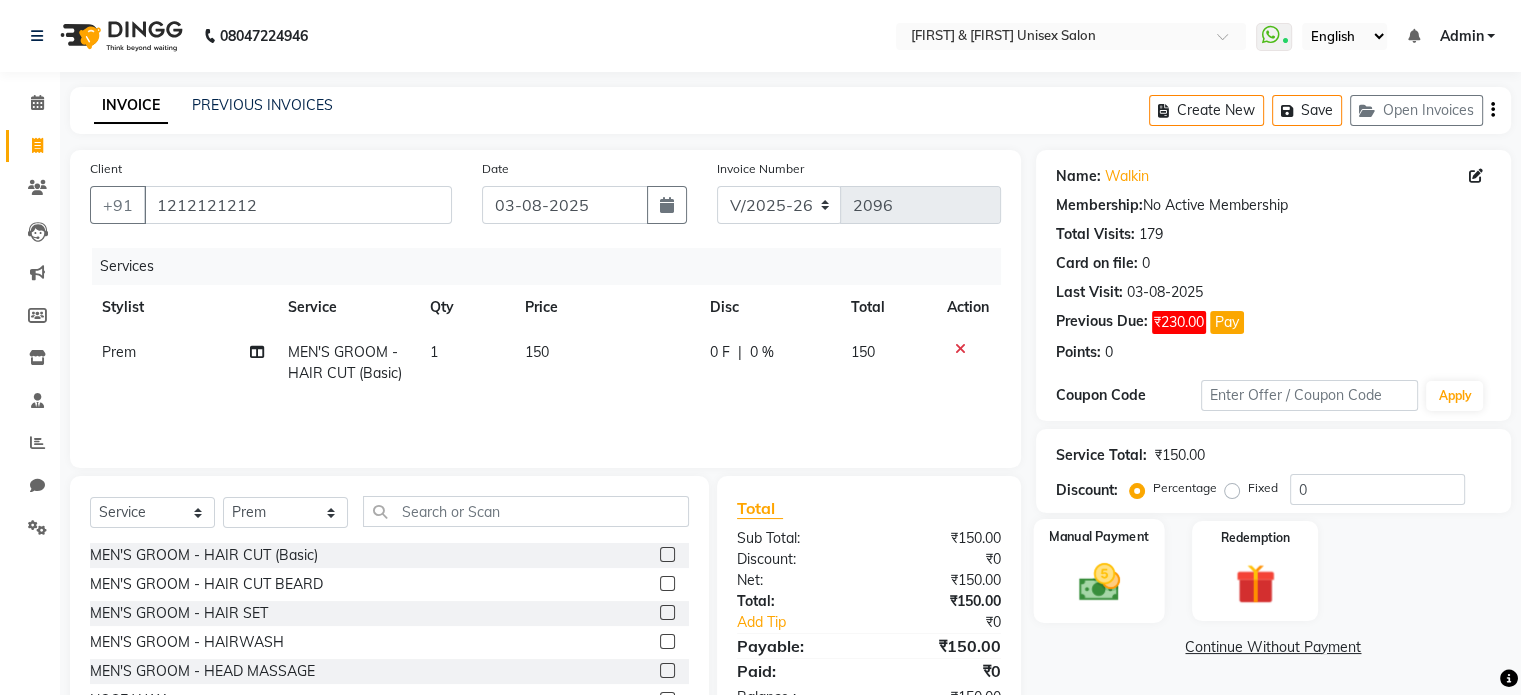 click 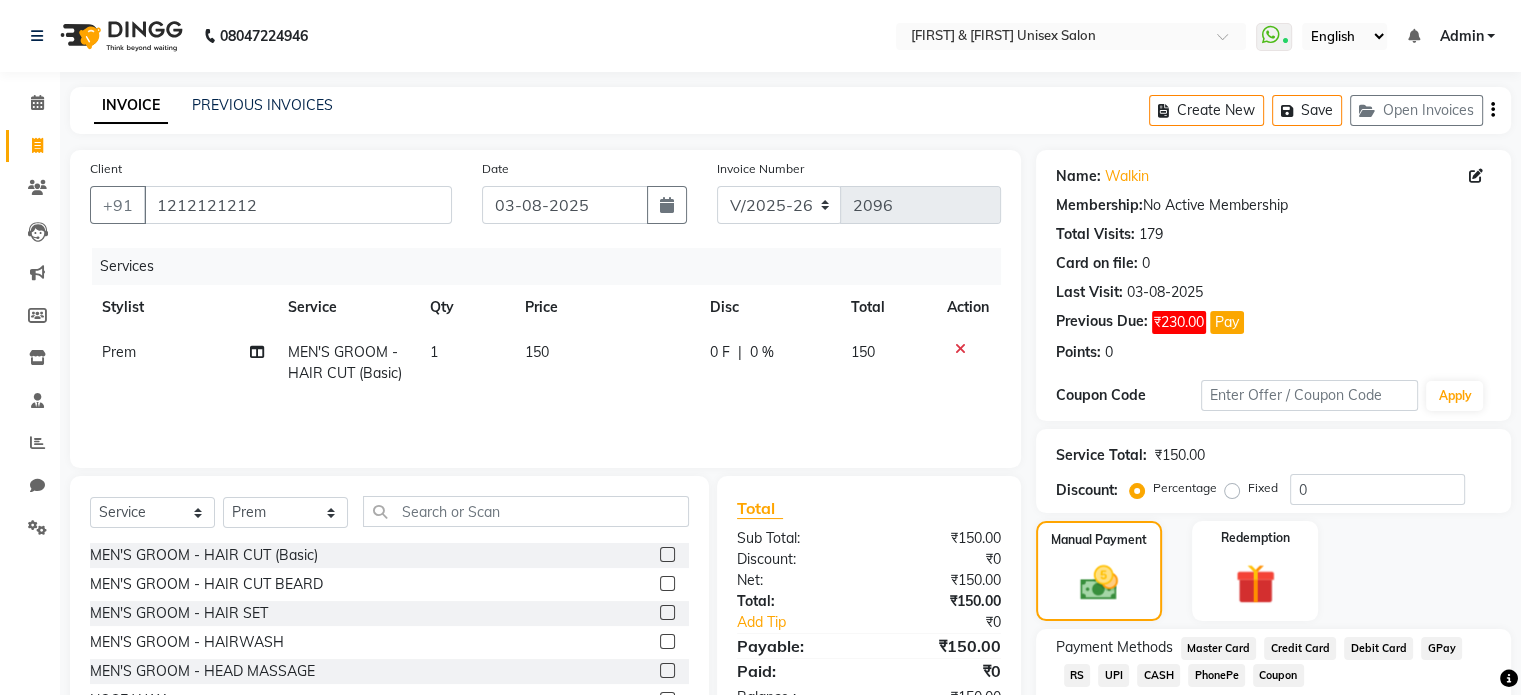 click on "UPI" 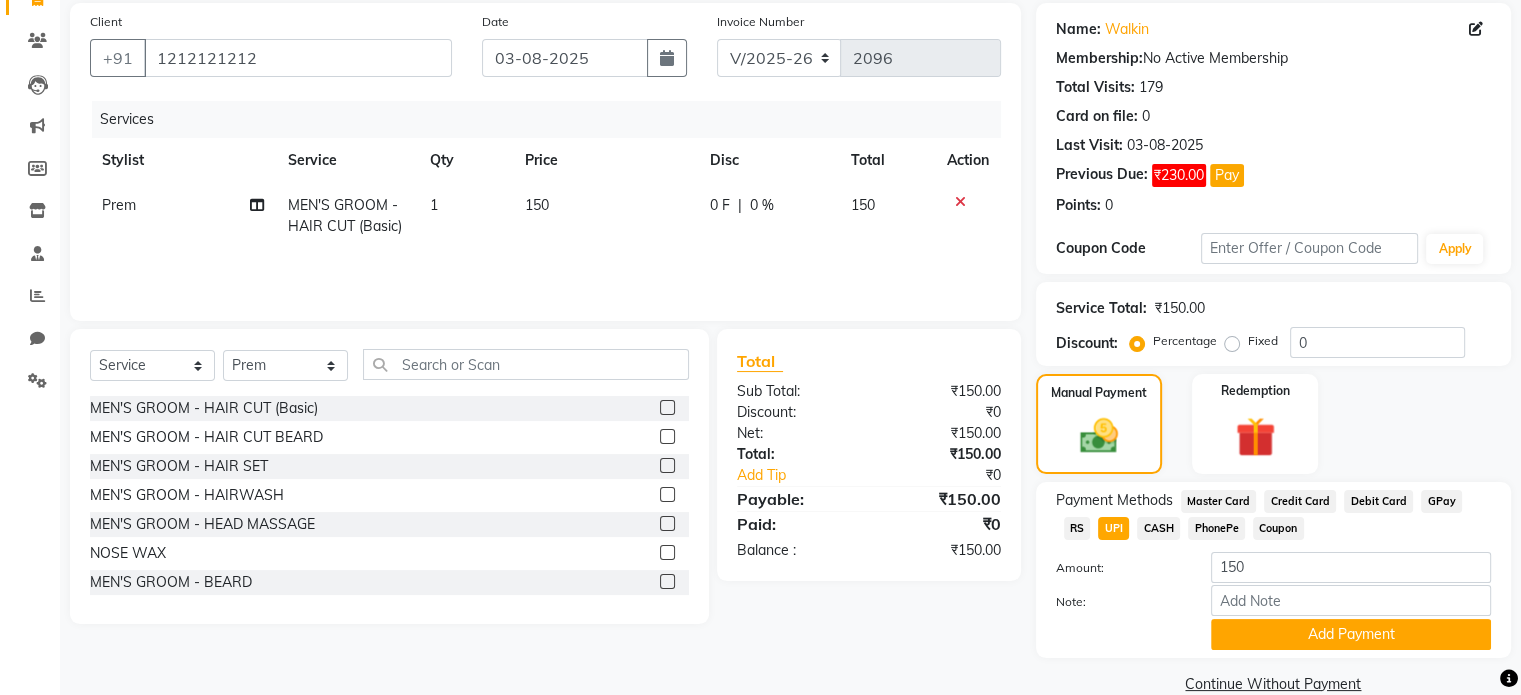 scroll, scrollTop: 183, scrollLeft: 0, axis: vertical 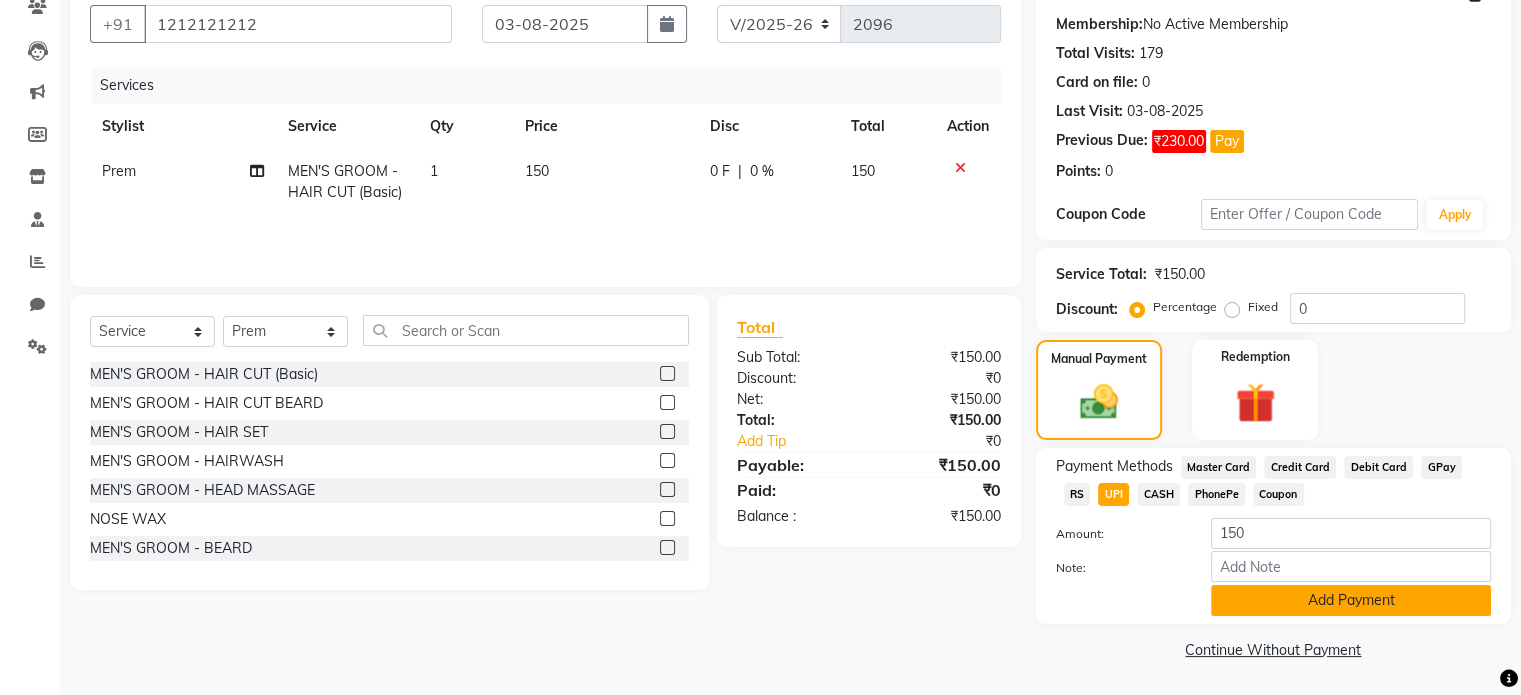 click on "Add Payment" 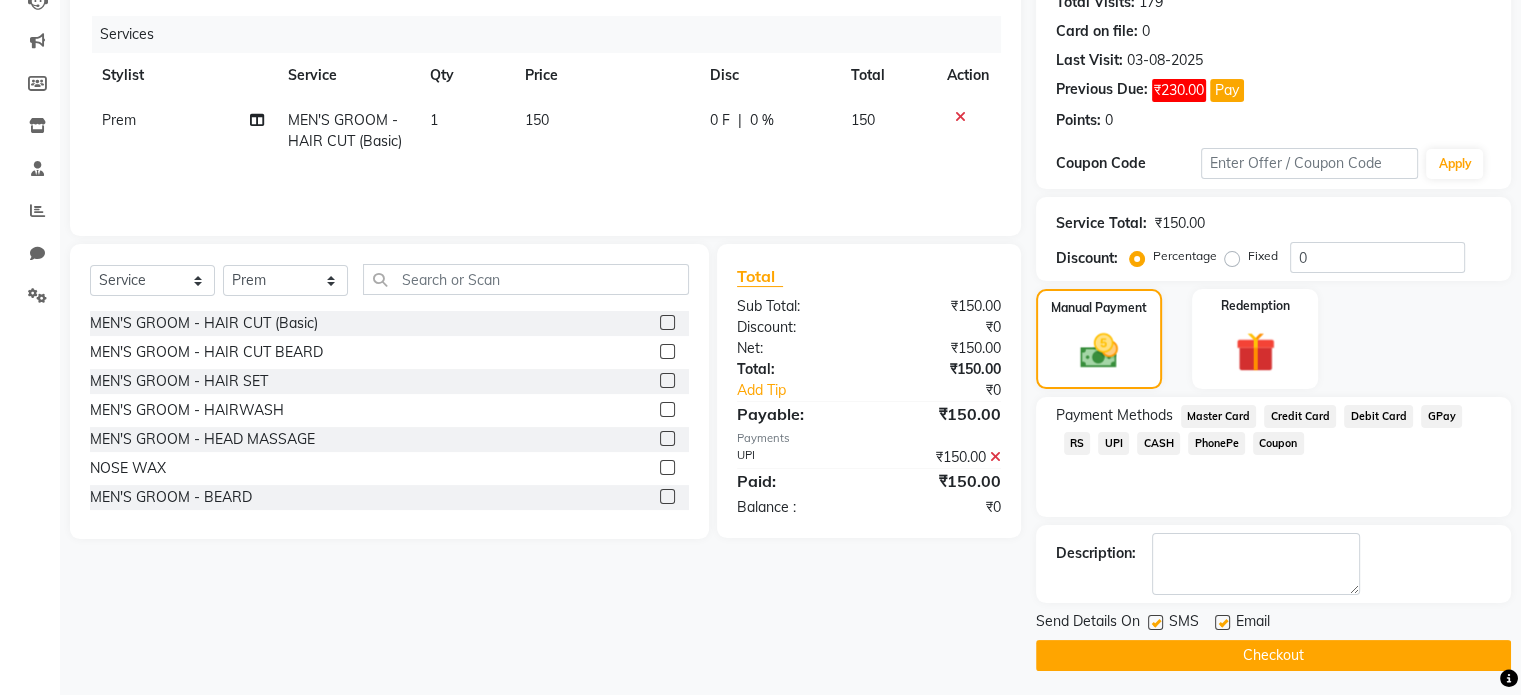scroll, scrollTop: 221, scrollLeft: 0, axis: vertical 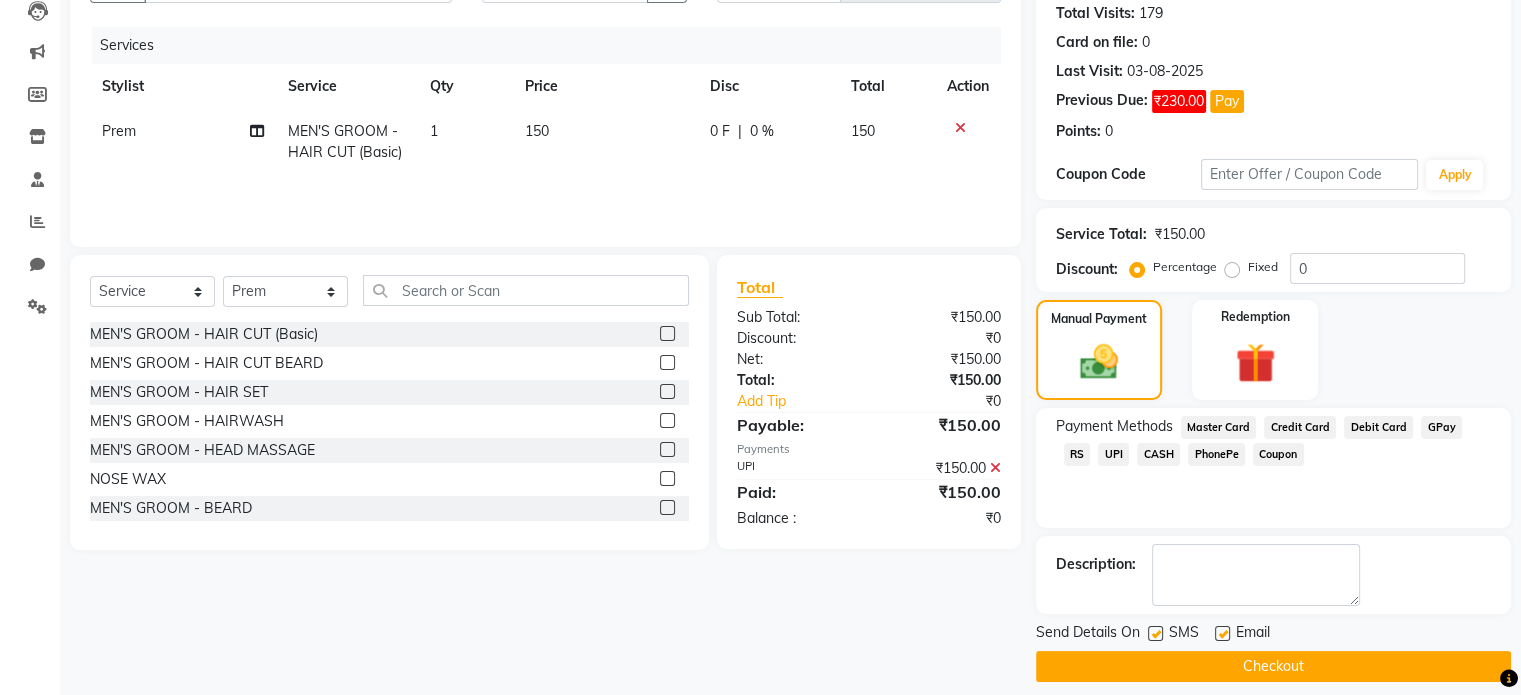 click on "Checkout" 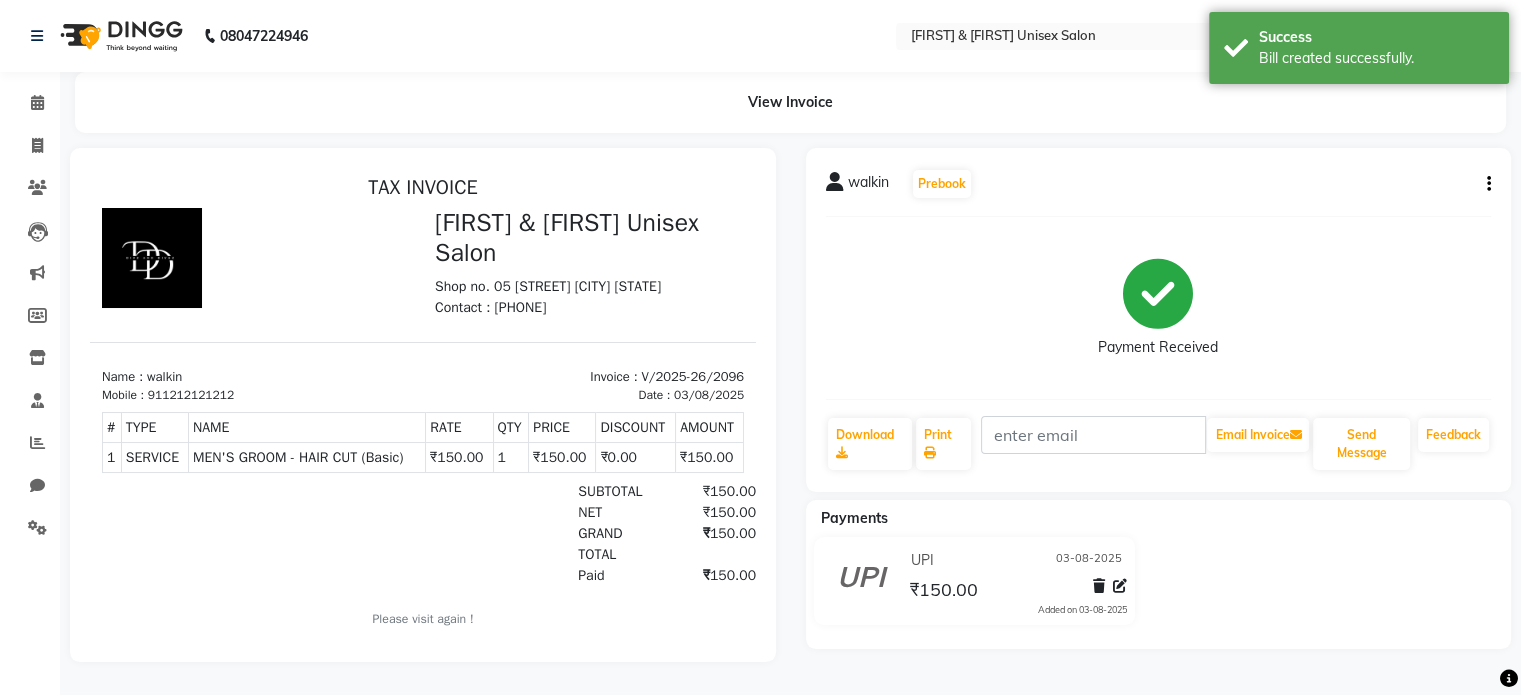 scroll, scrollTop: 0, scrollLeft: 0, axis: both 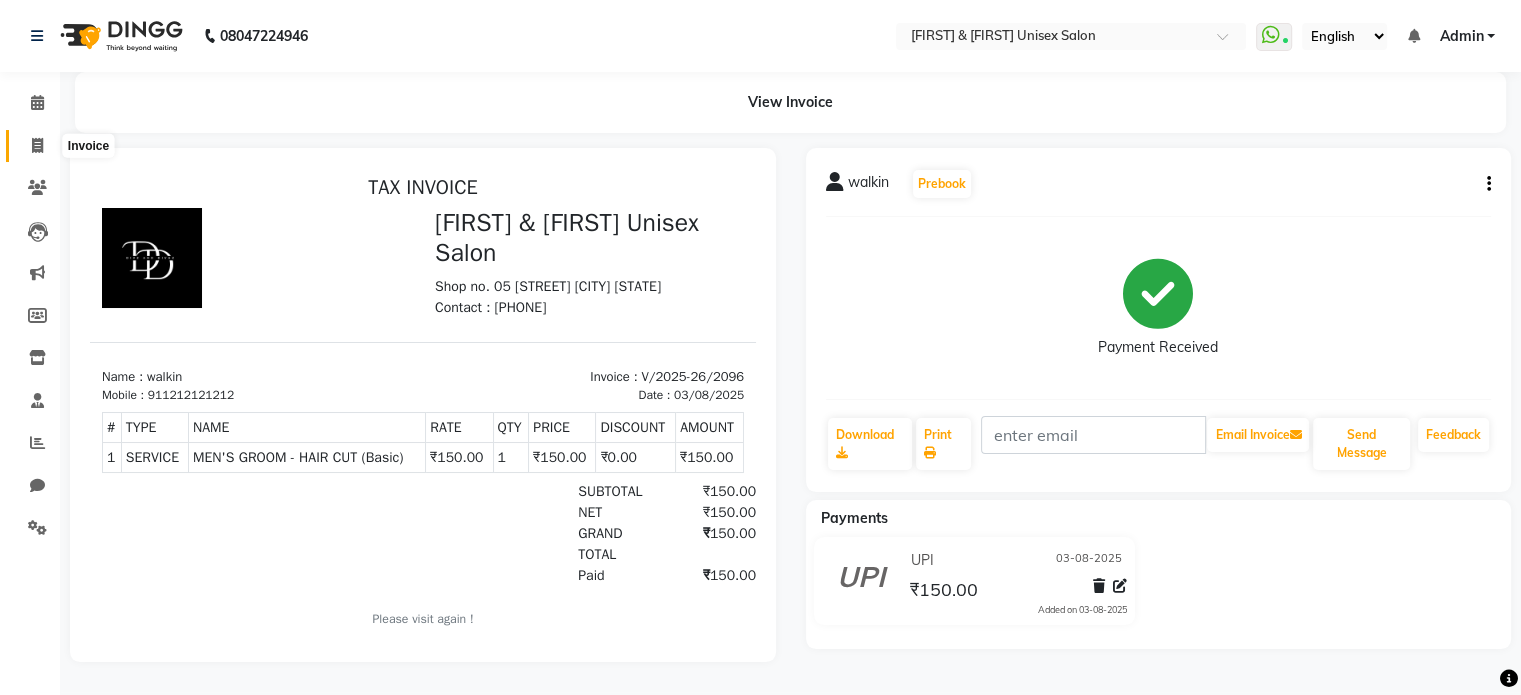 click 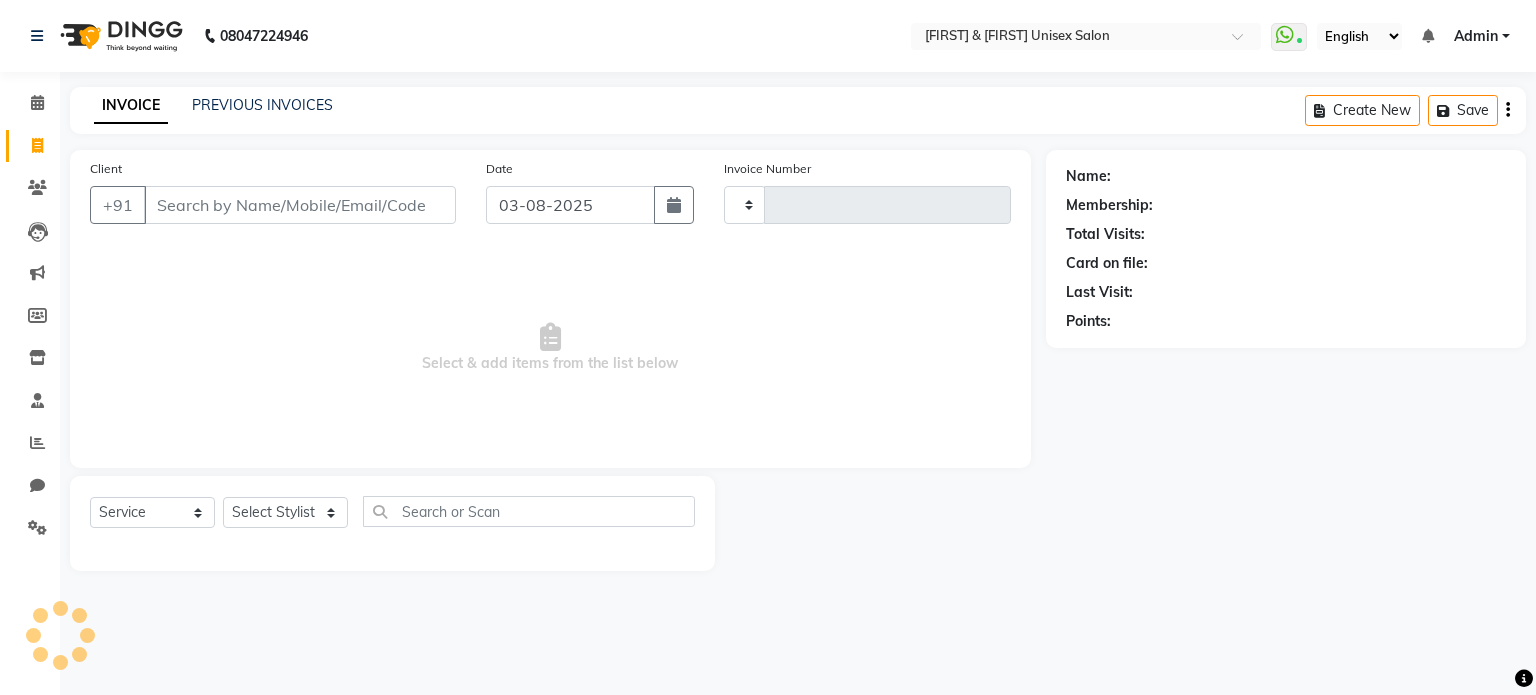 type on "2097" 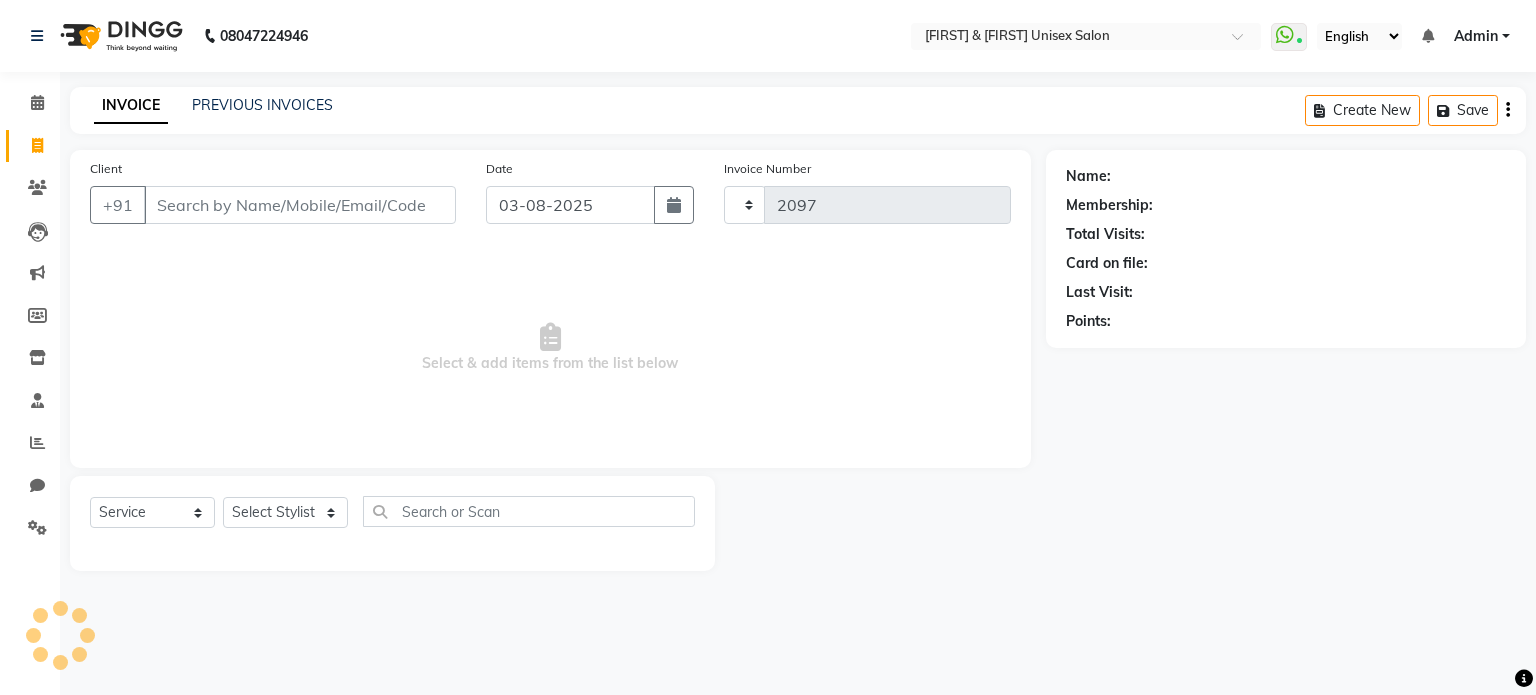 select on "7588" 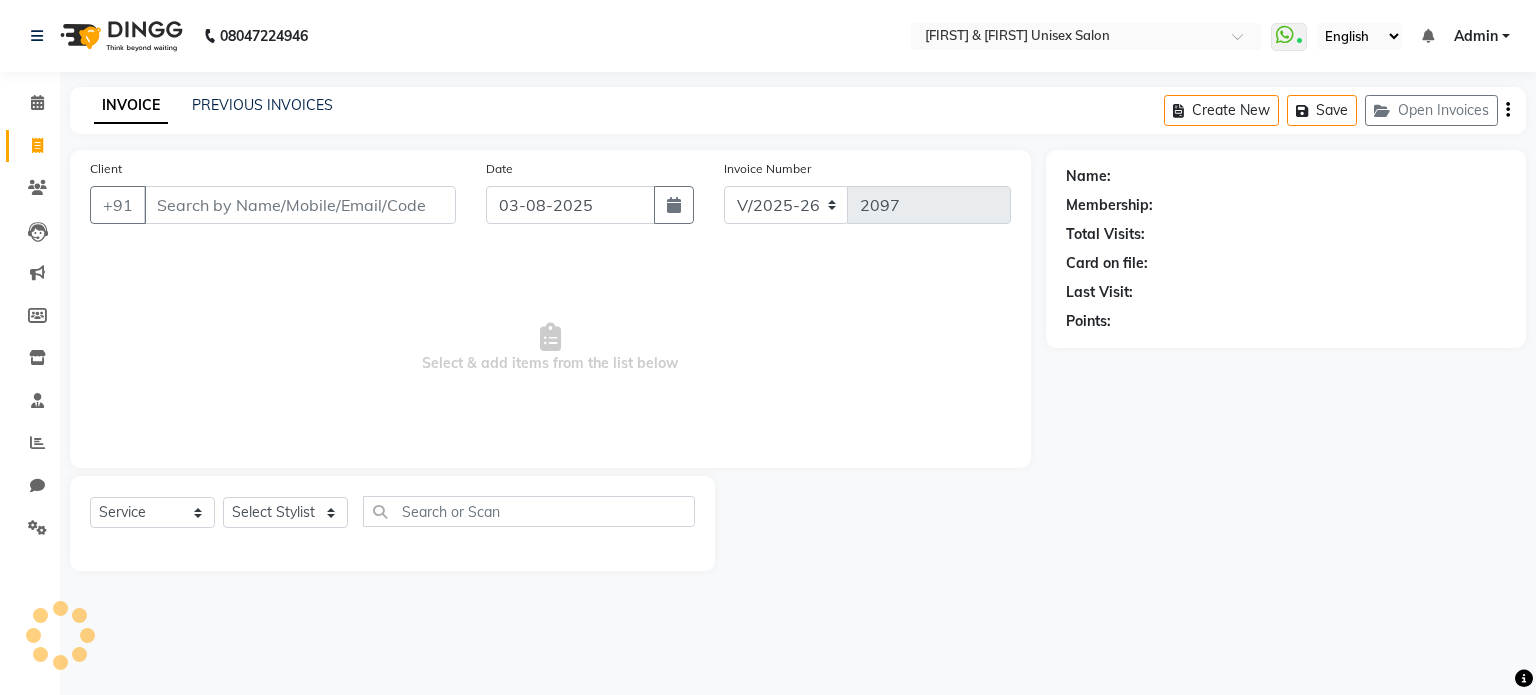 click on "Client" at bounding box center (300, 205) 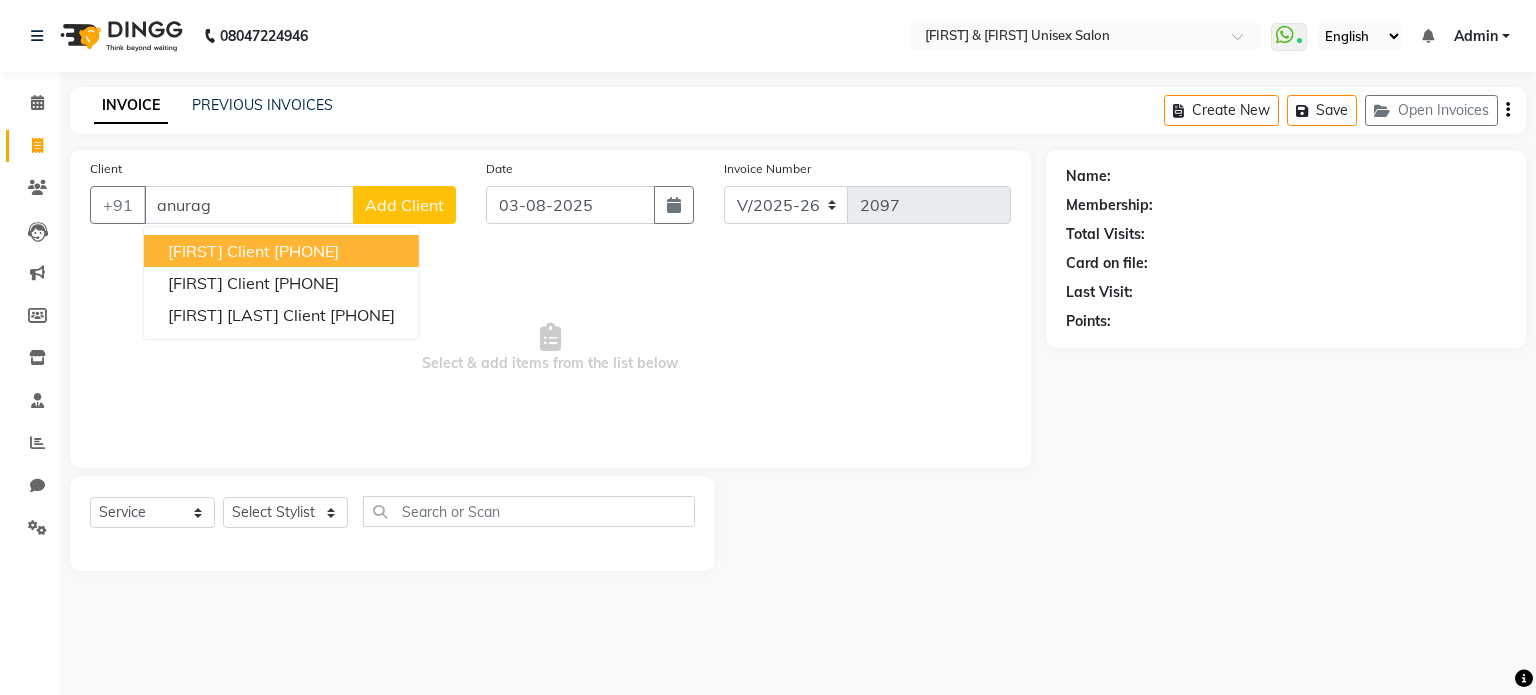 click on "[FIRST] Client [PHONE]" at bounding box center (281, 251) 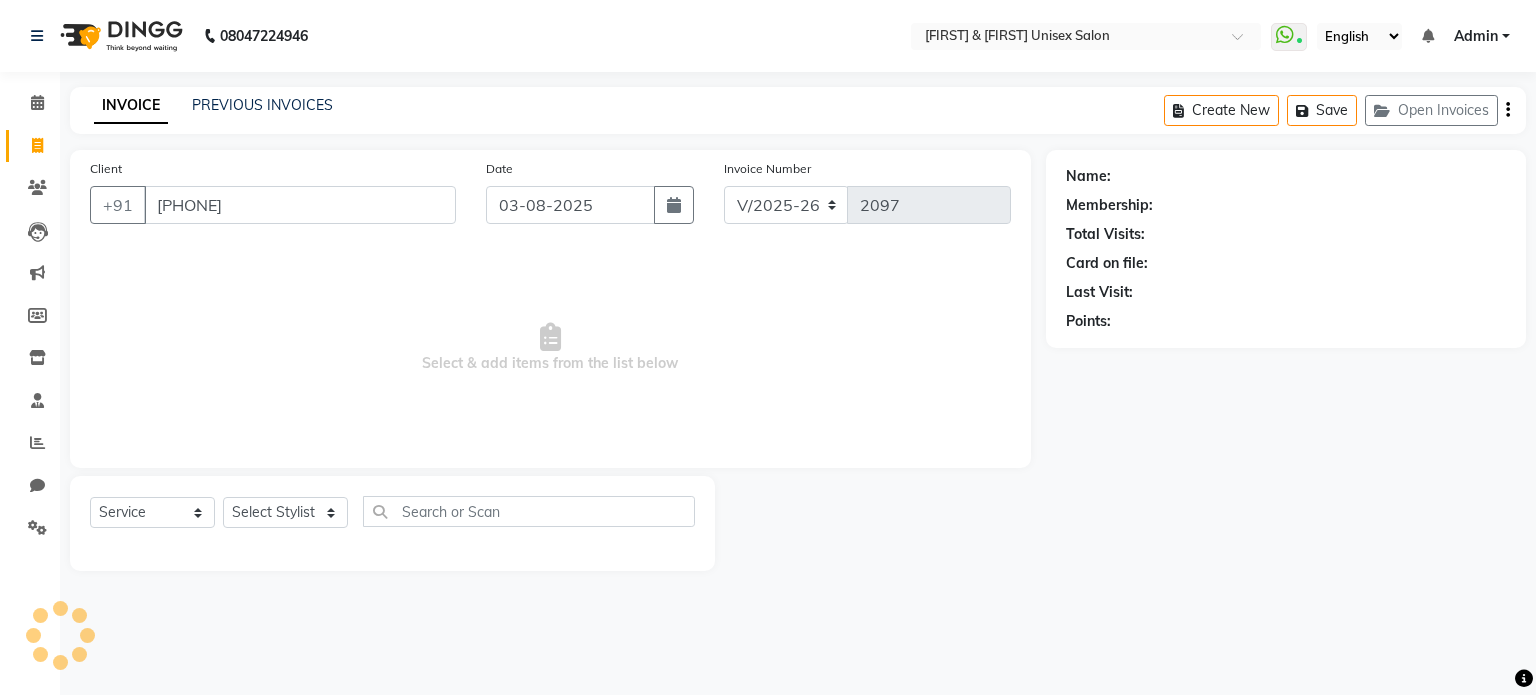type on "[PHONE]" 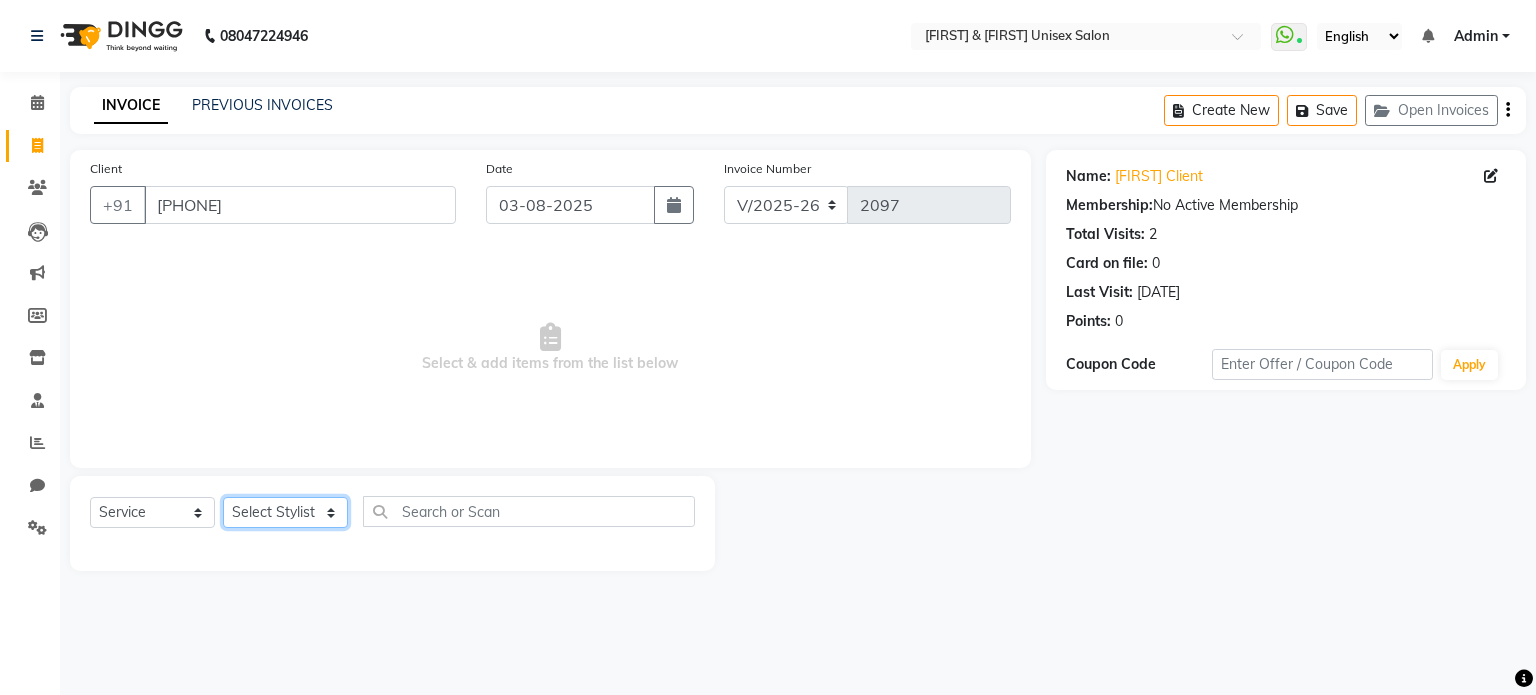 click on "Select Stylist [FIRST] [FIRST] [FIRST] [LAST] [FIRST]" 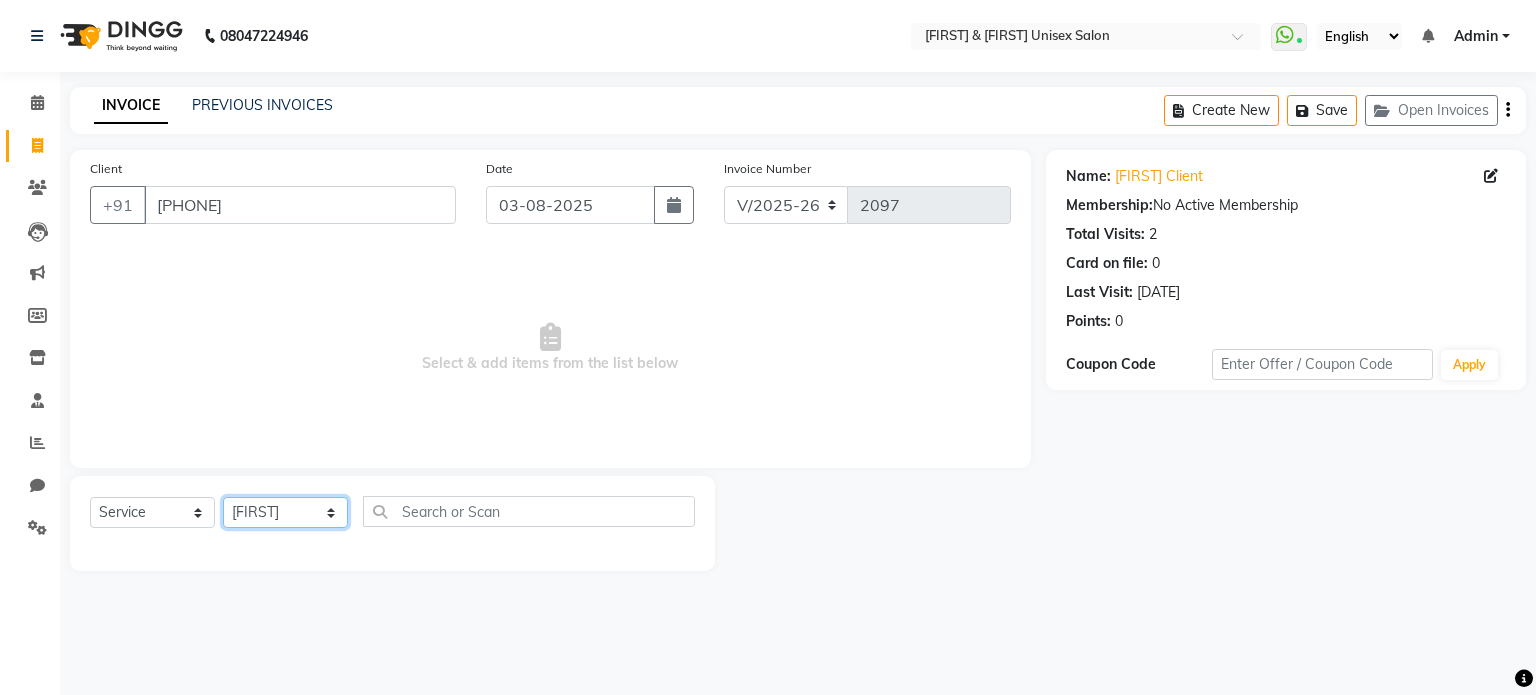 click on "Select Stylist [FIRST] [FIRST] [FIRST] [LAST] [FIRST]" 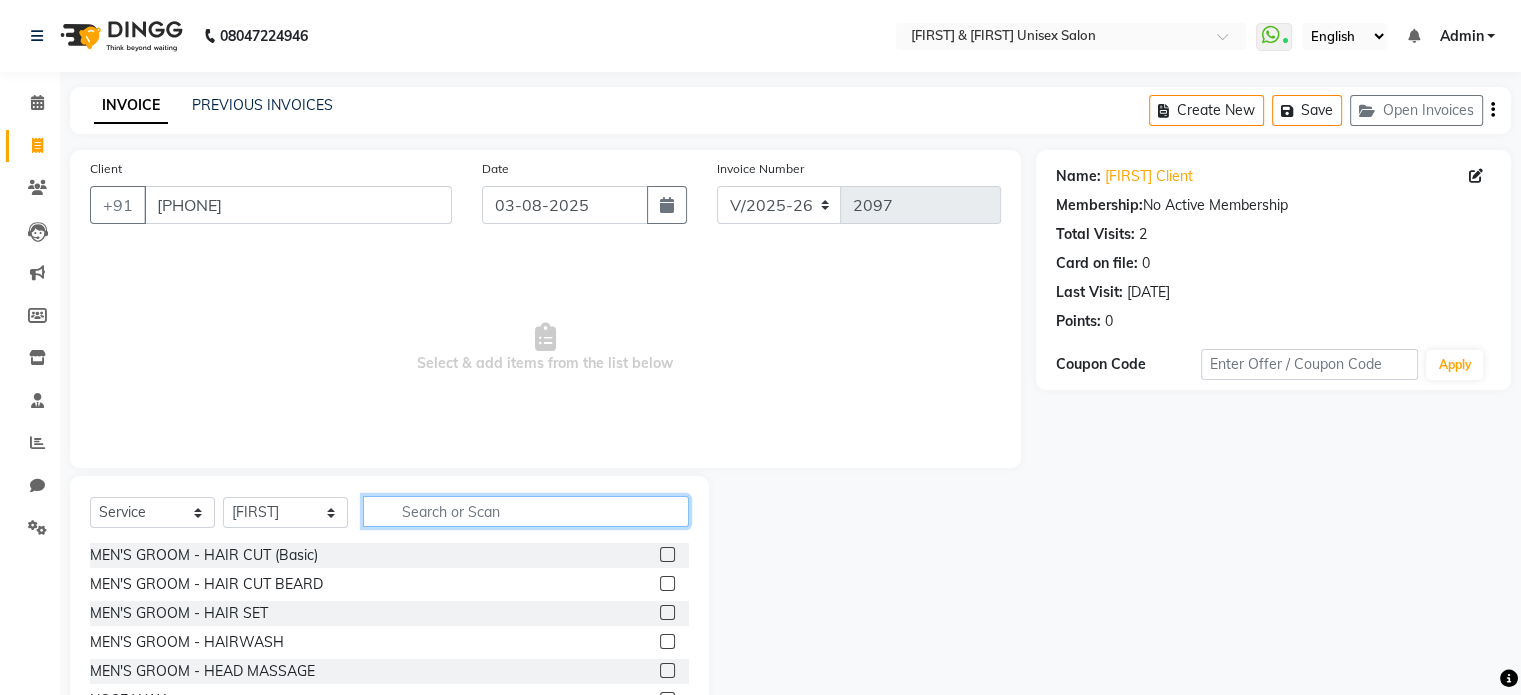 click 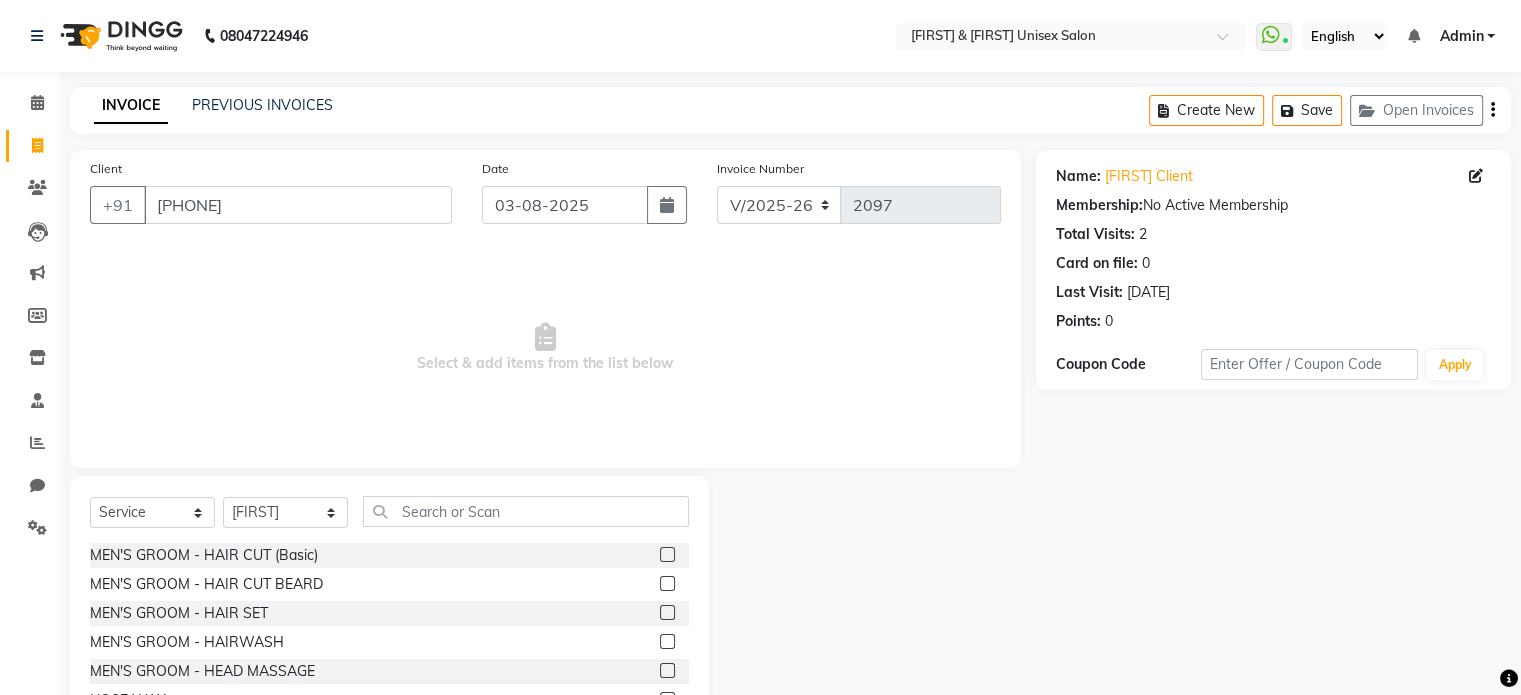 click 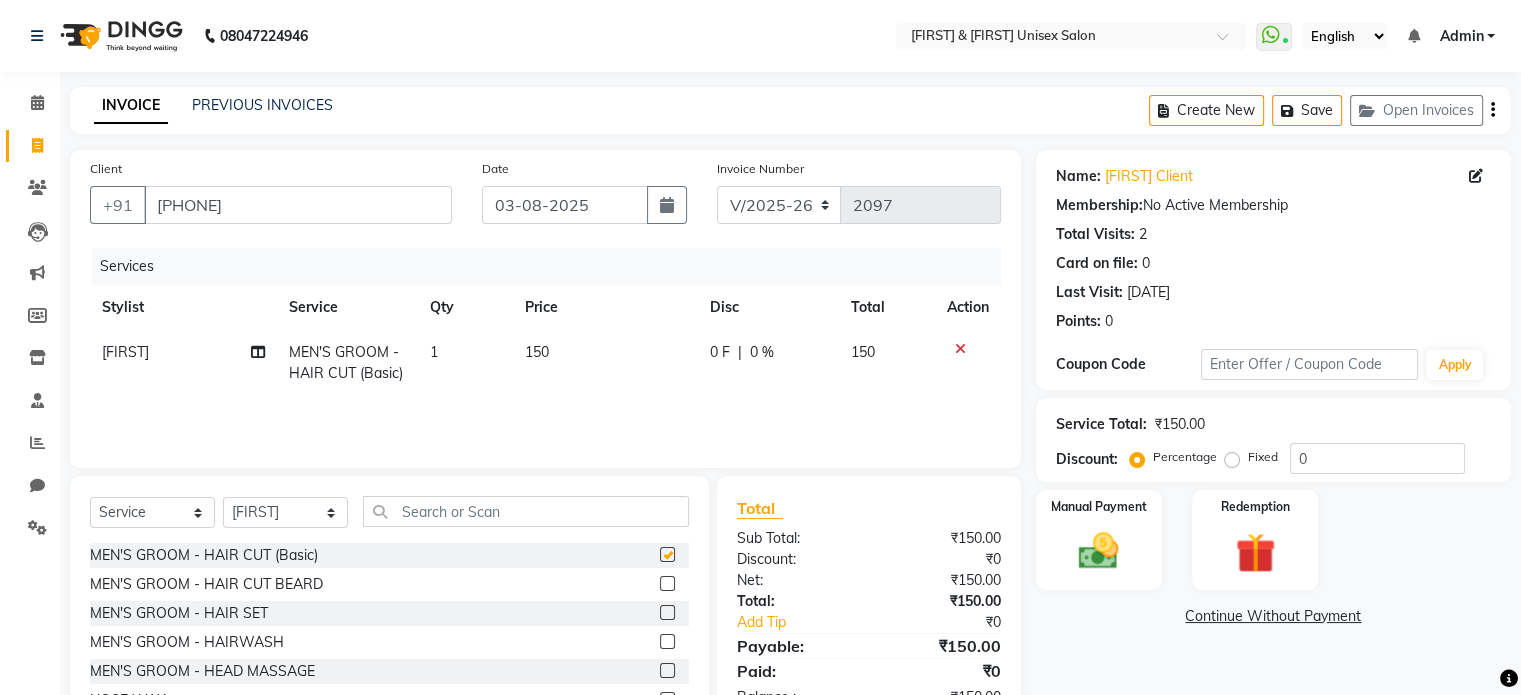 checkbox on "false" 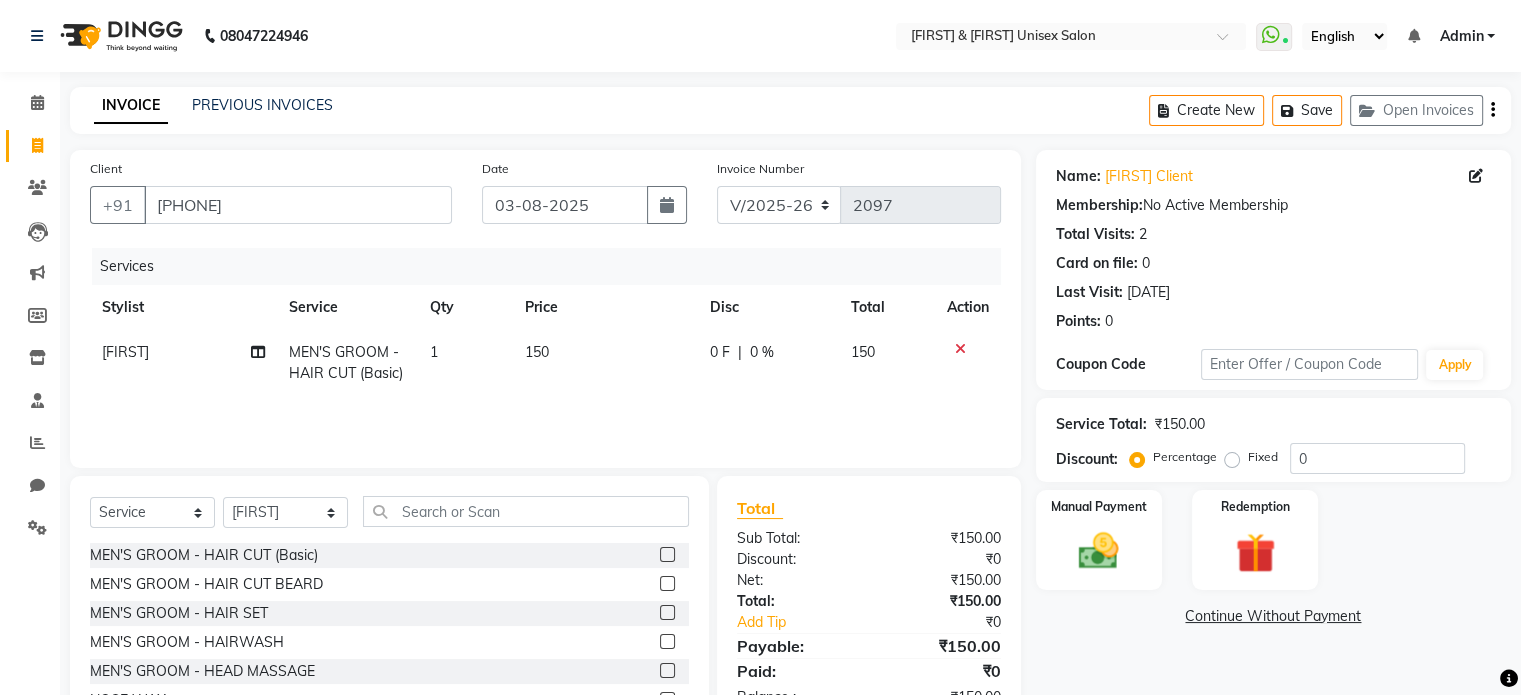 click on "150" 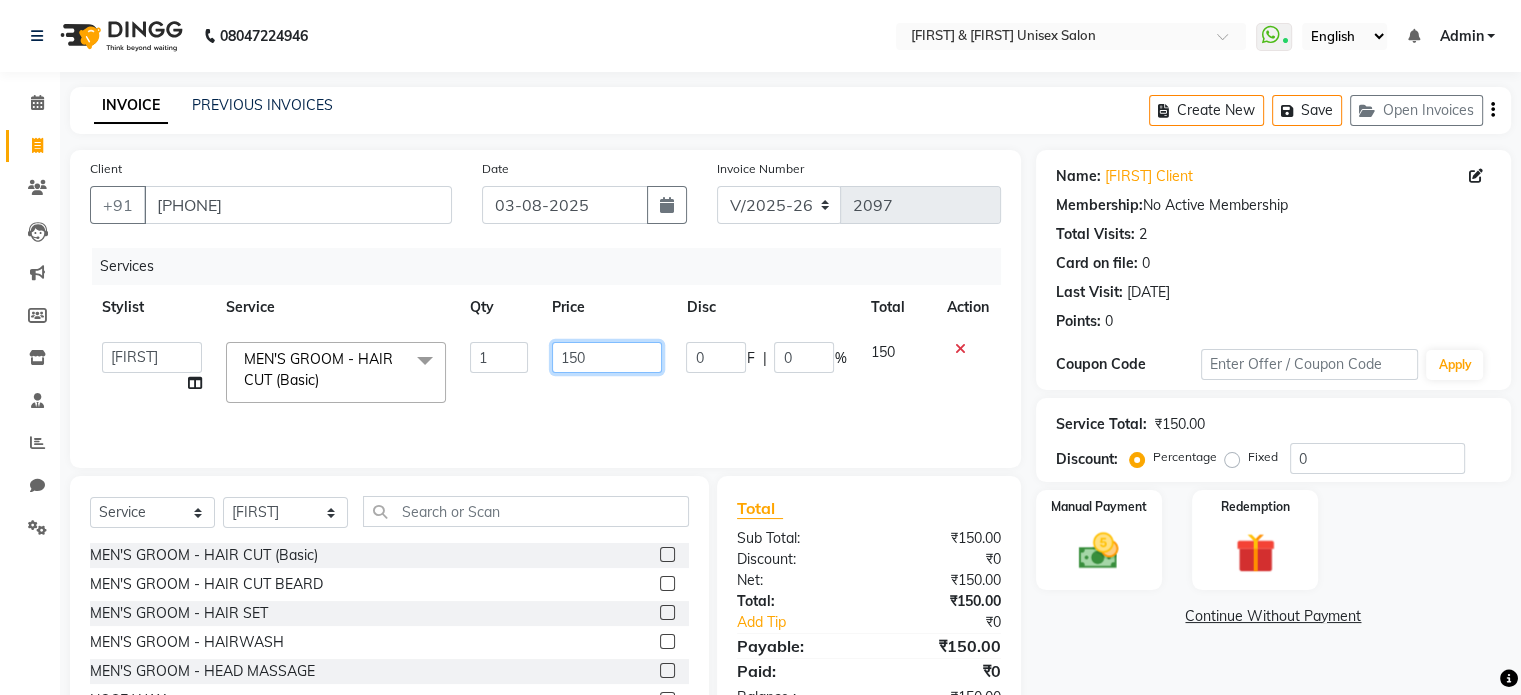 click on "150" 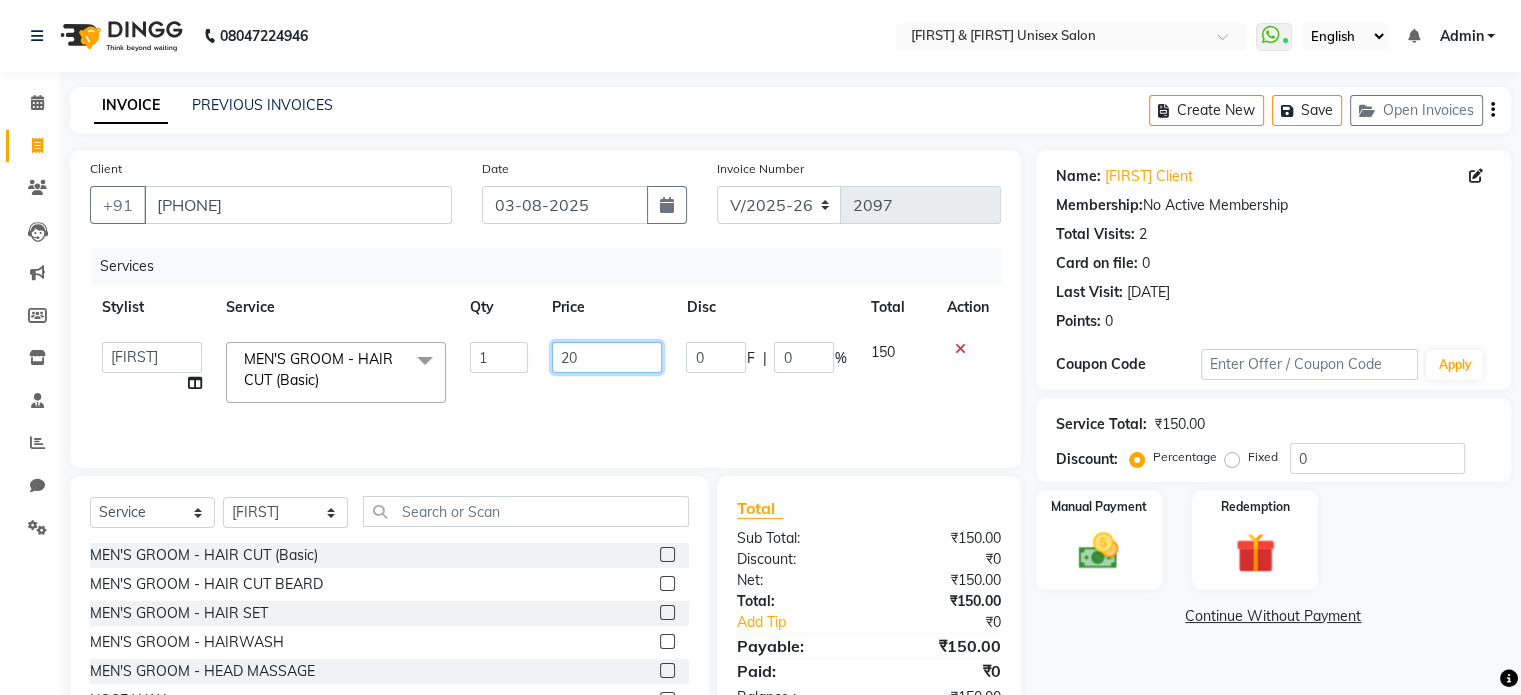 type on "200" 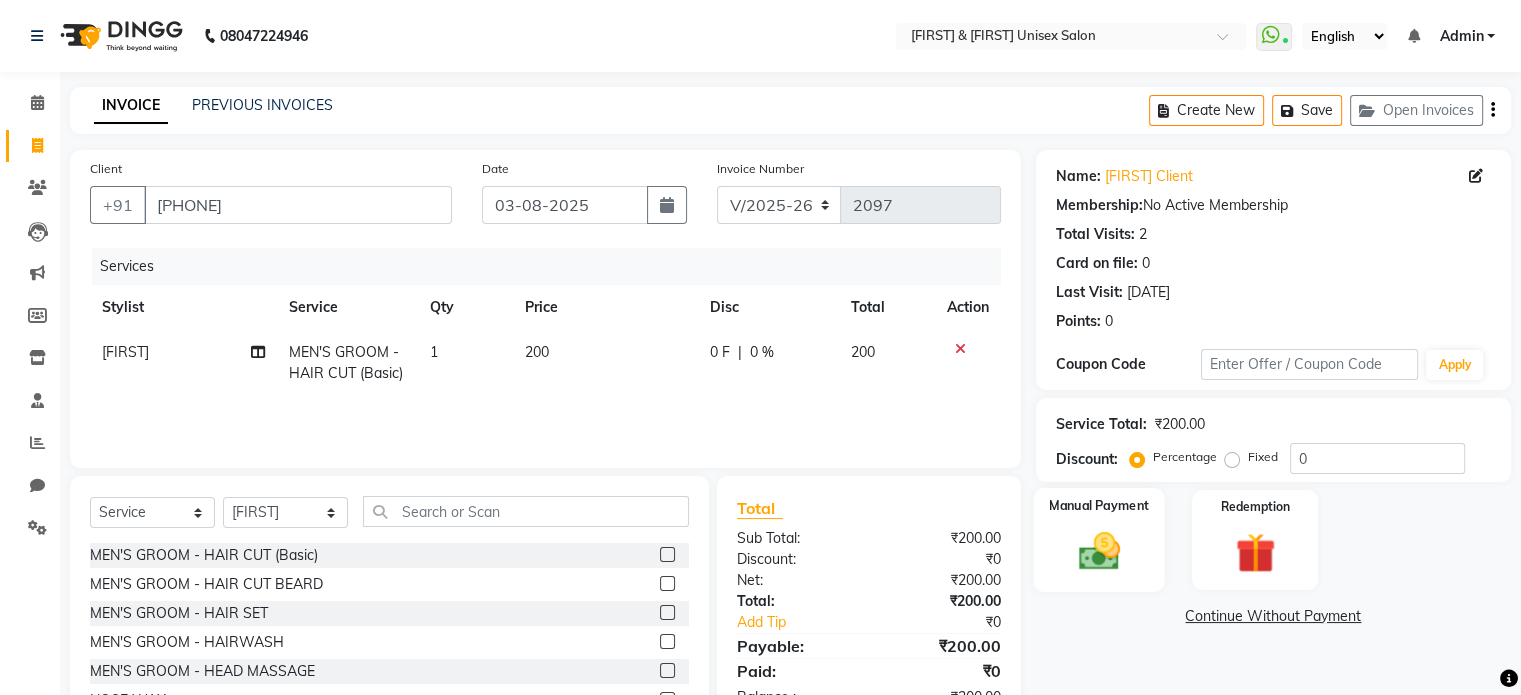click 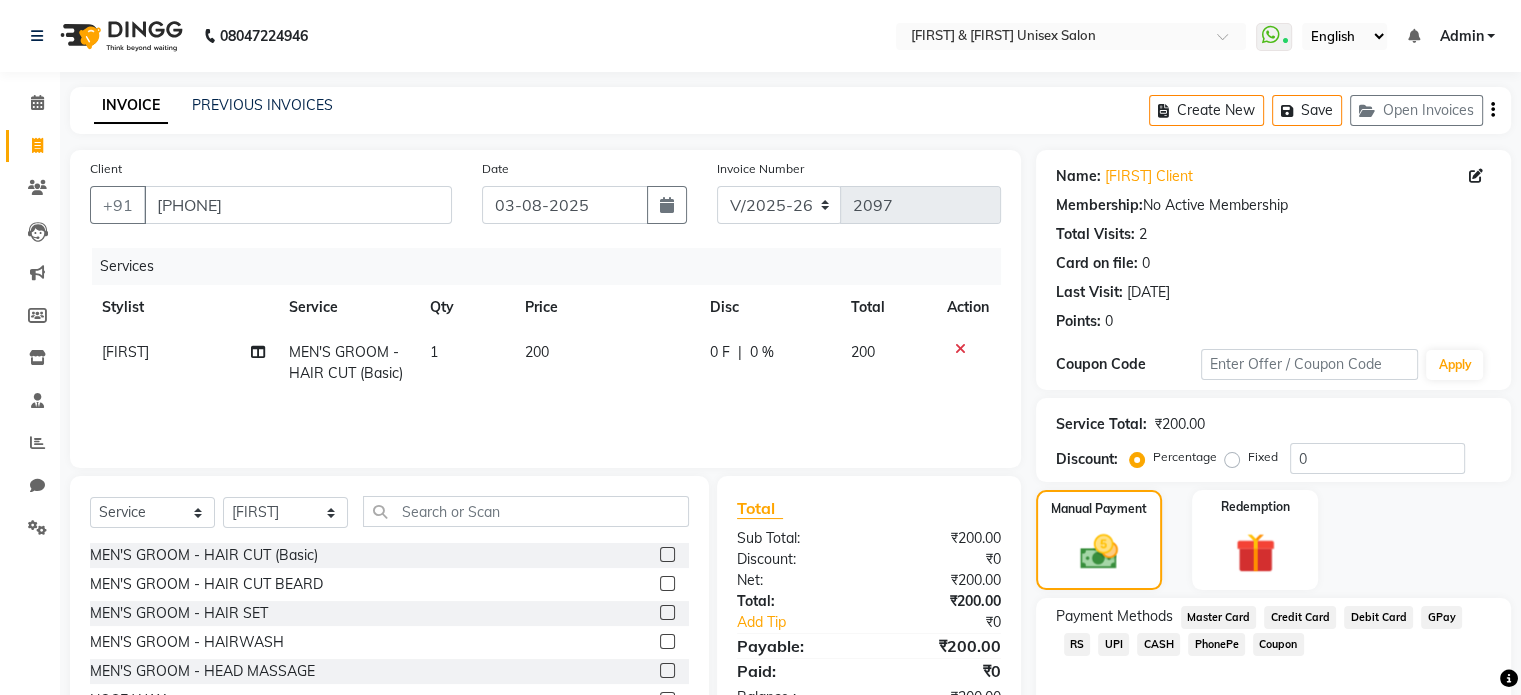 click on "UPI" 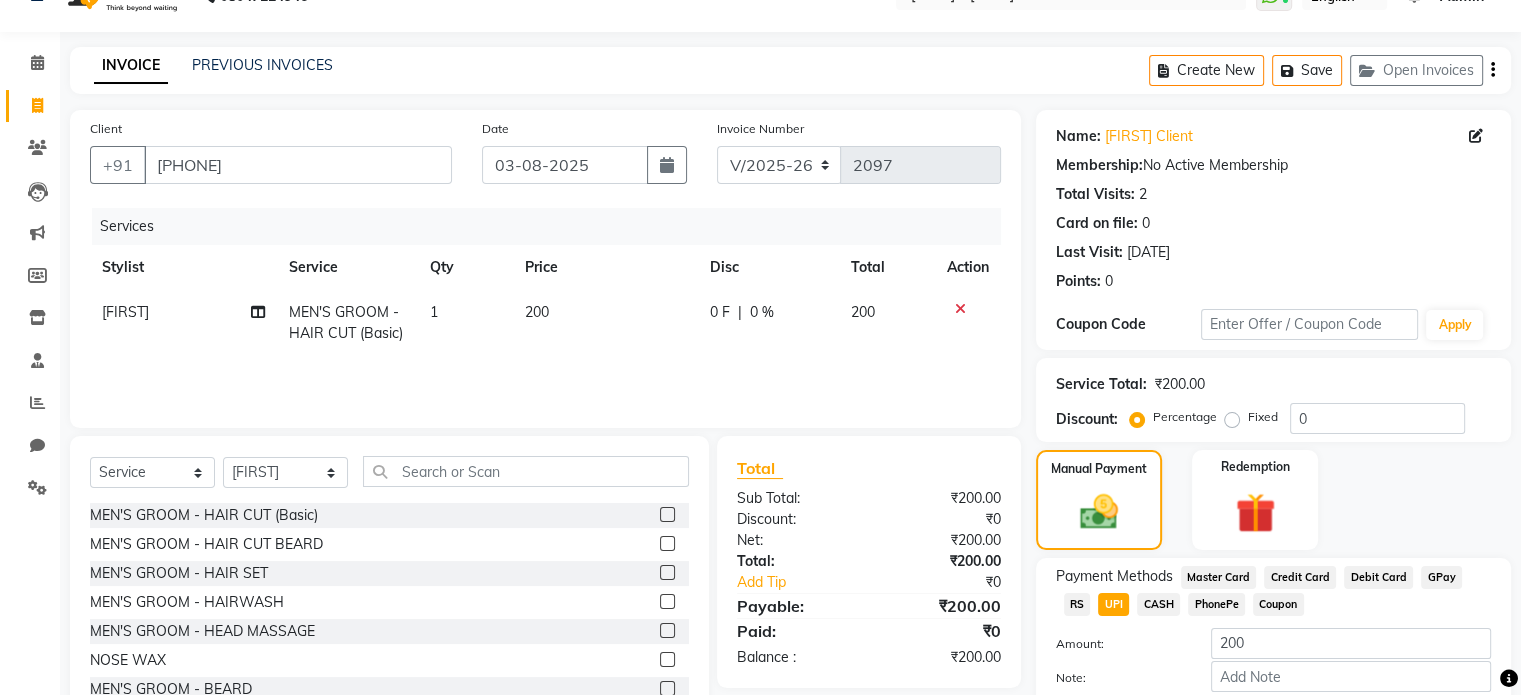 scroll, scrollTop: 80, scrollLeft: 0, axis: vertical 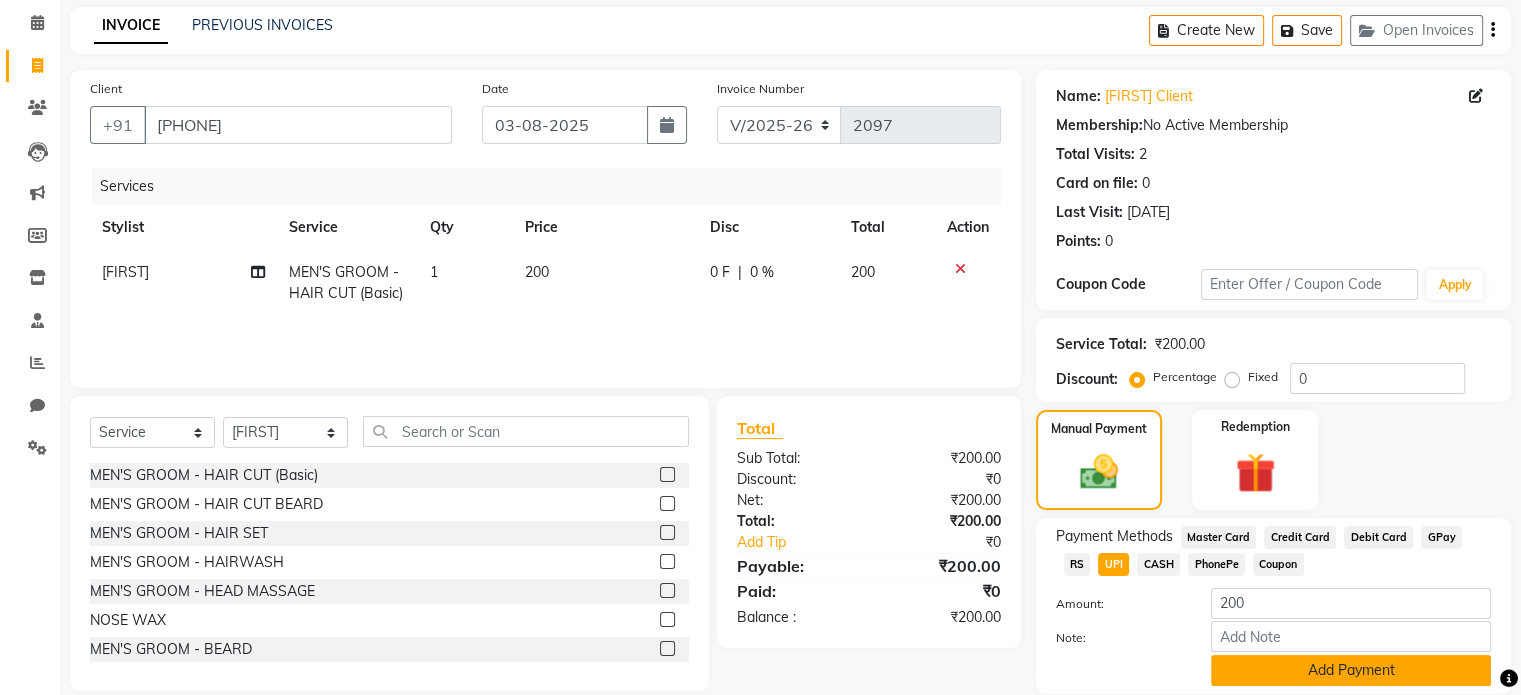 click on "Add Payment" 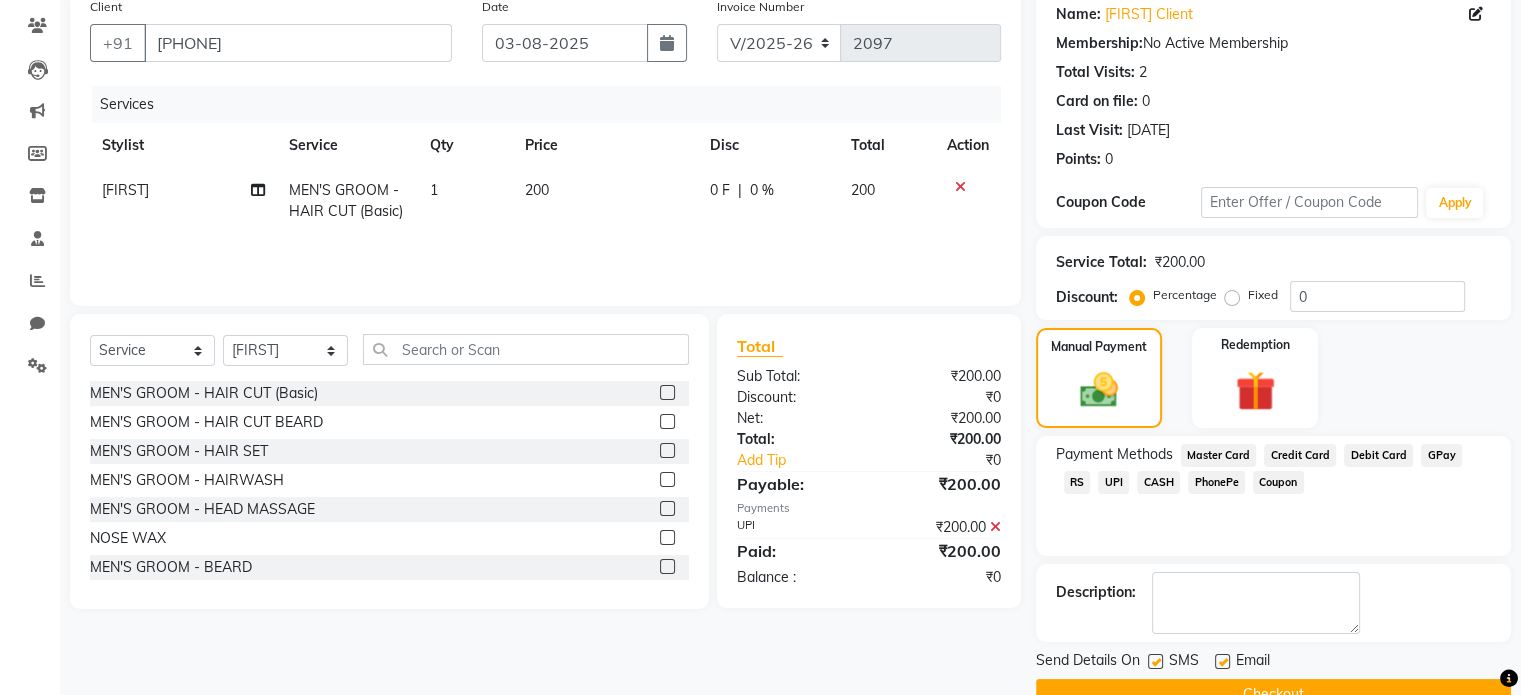 scroll, scrollTop: 200, scrollLeft: 0, axis: vertical 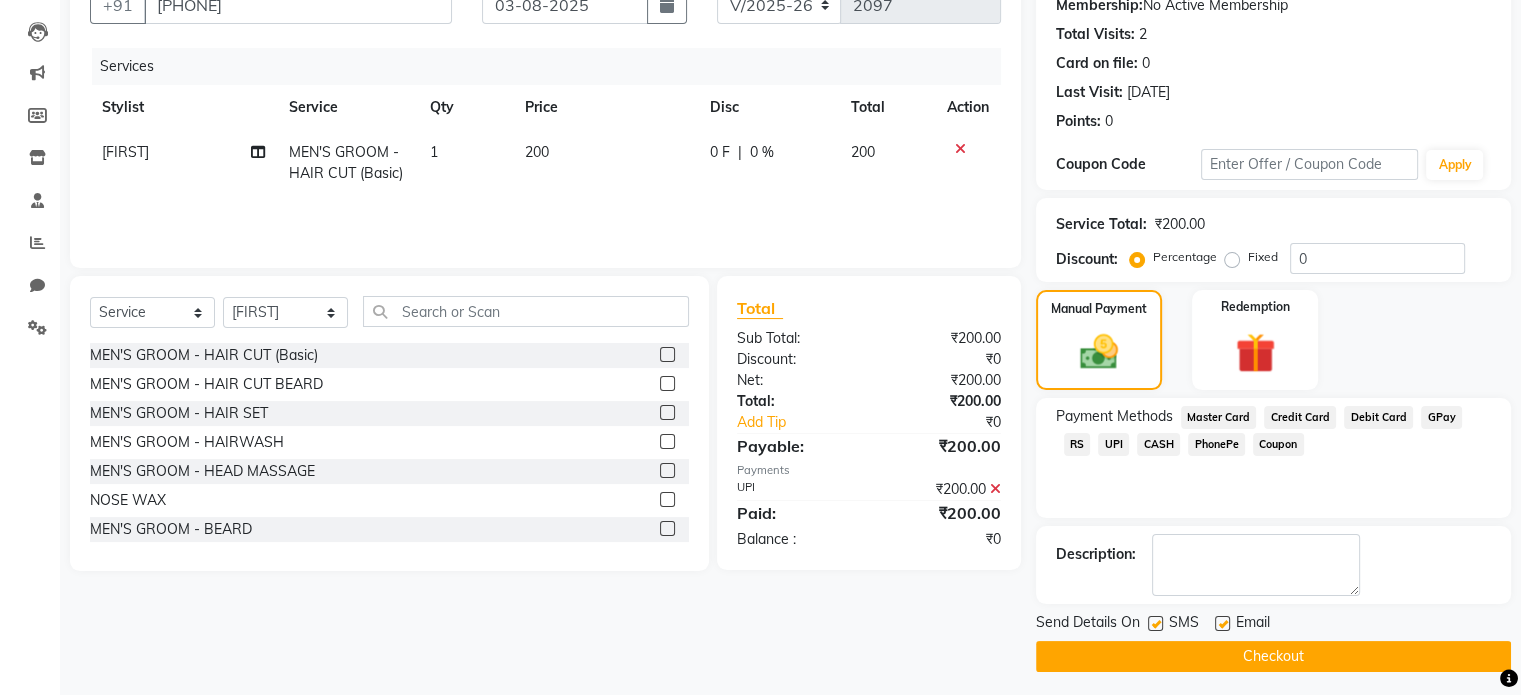 click on "Checkout" 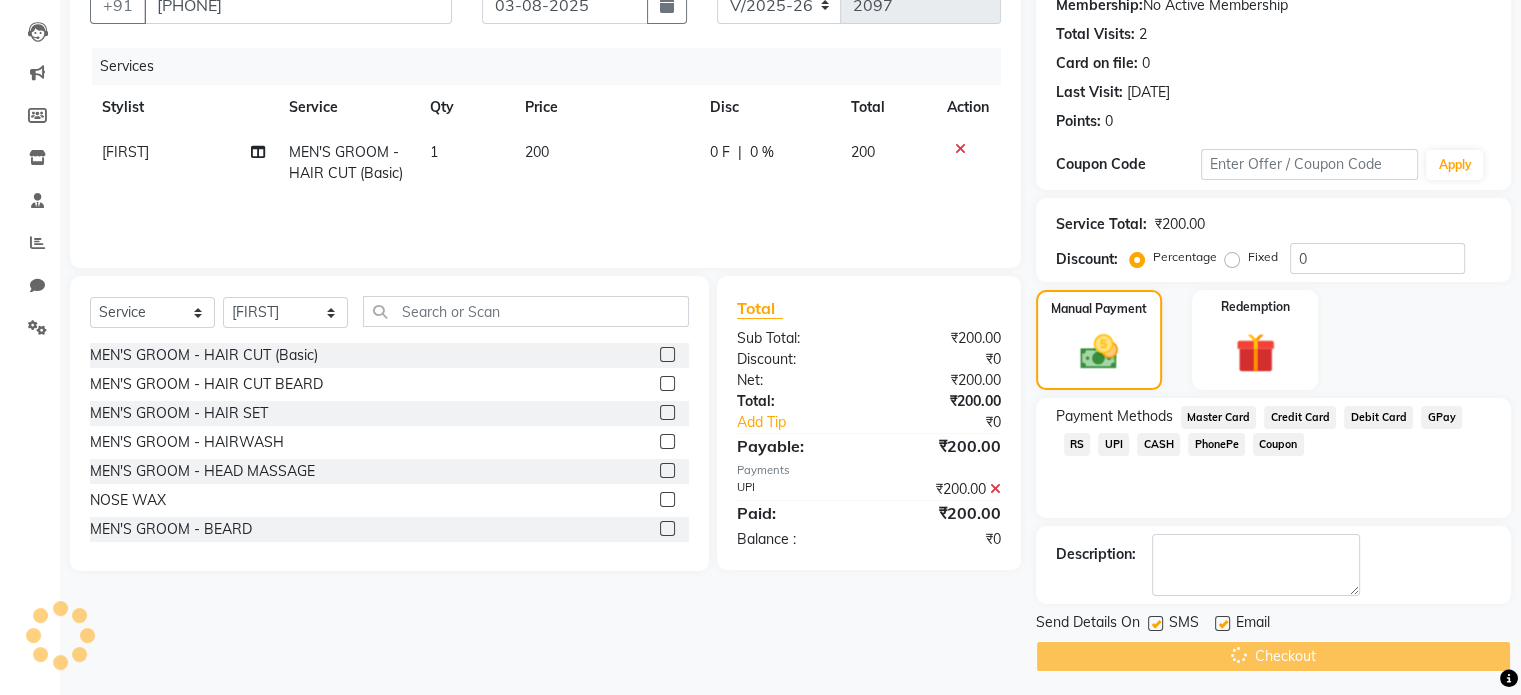 scroll, scrollTop: 0, scrollLeft: 0, axis: both 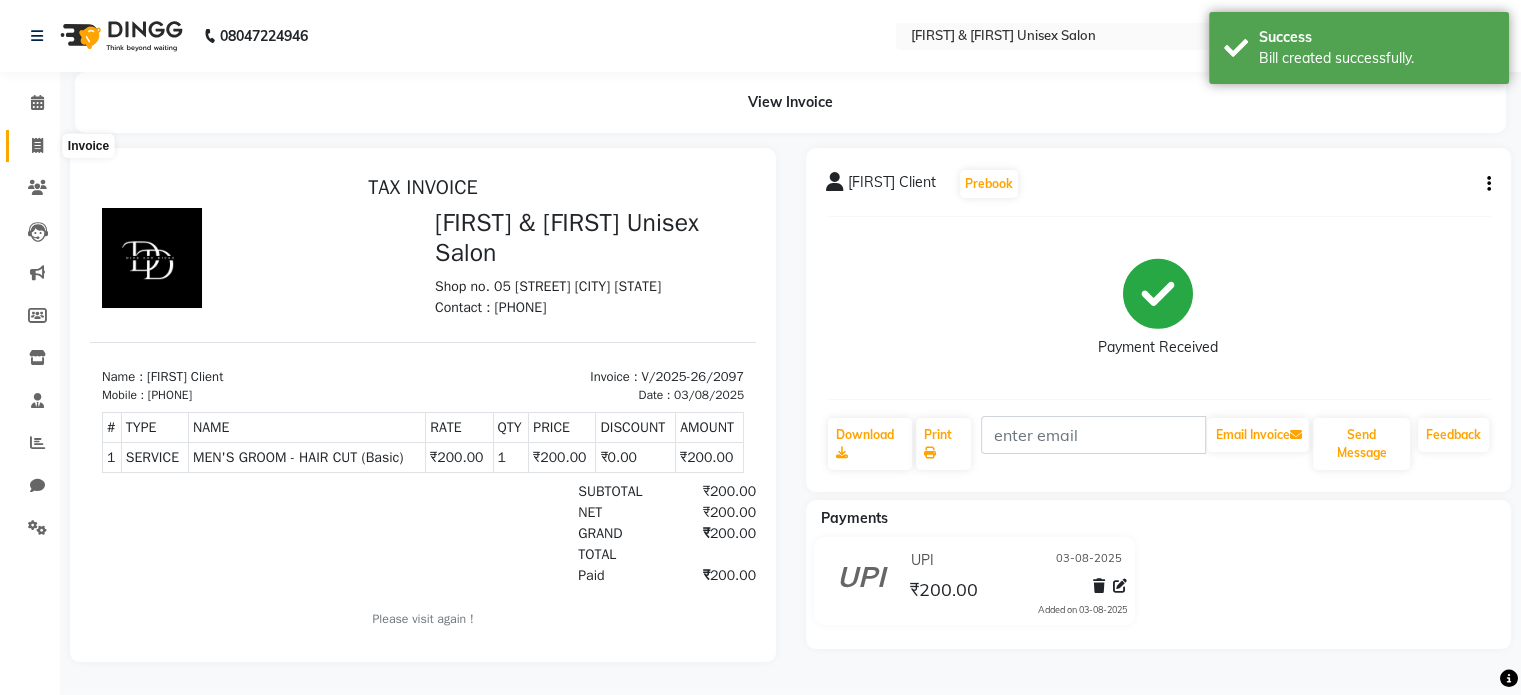 click 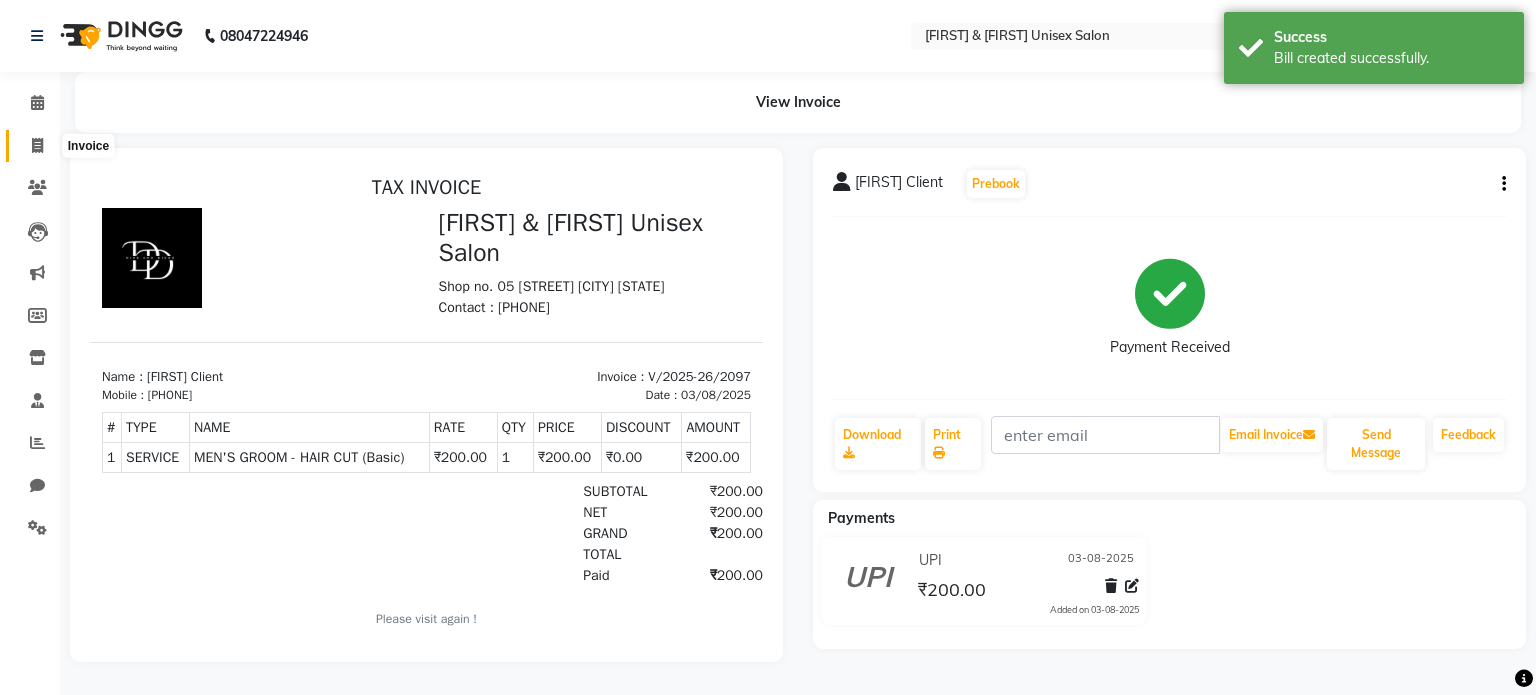 select on "service" 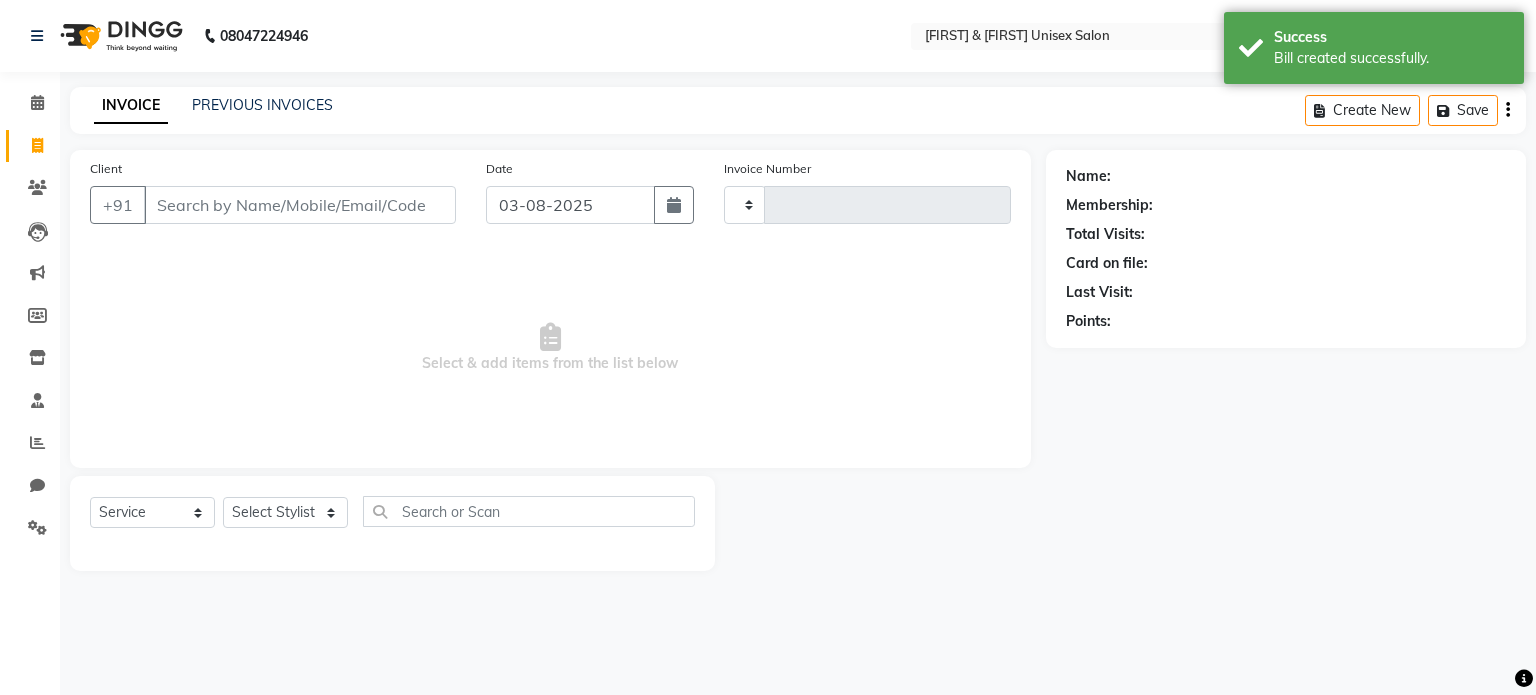 type on "2098" 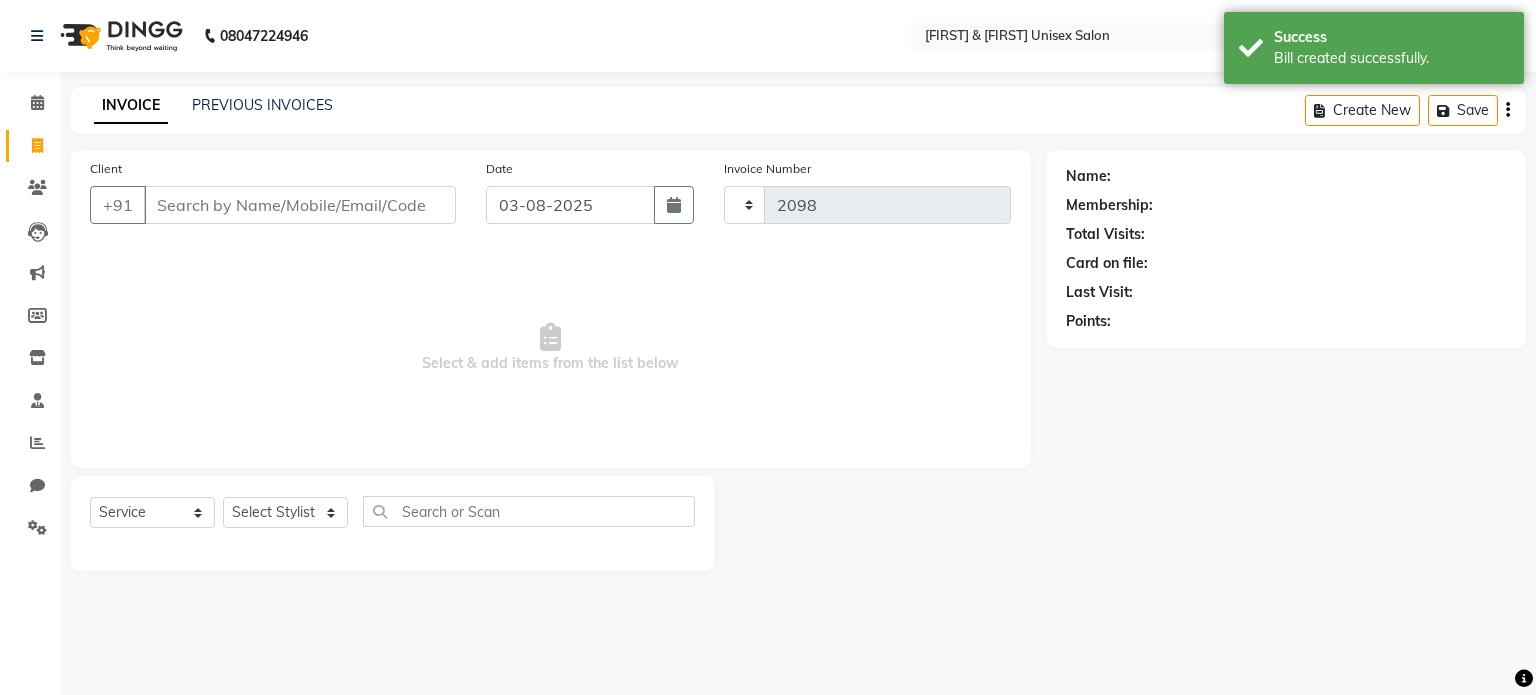 select on "7588" 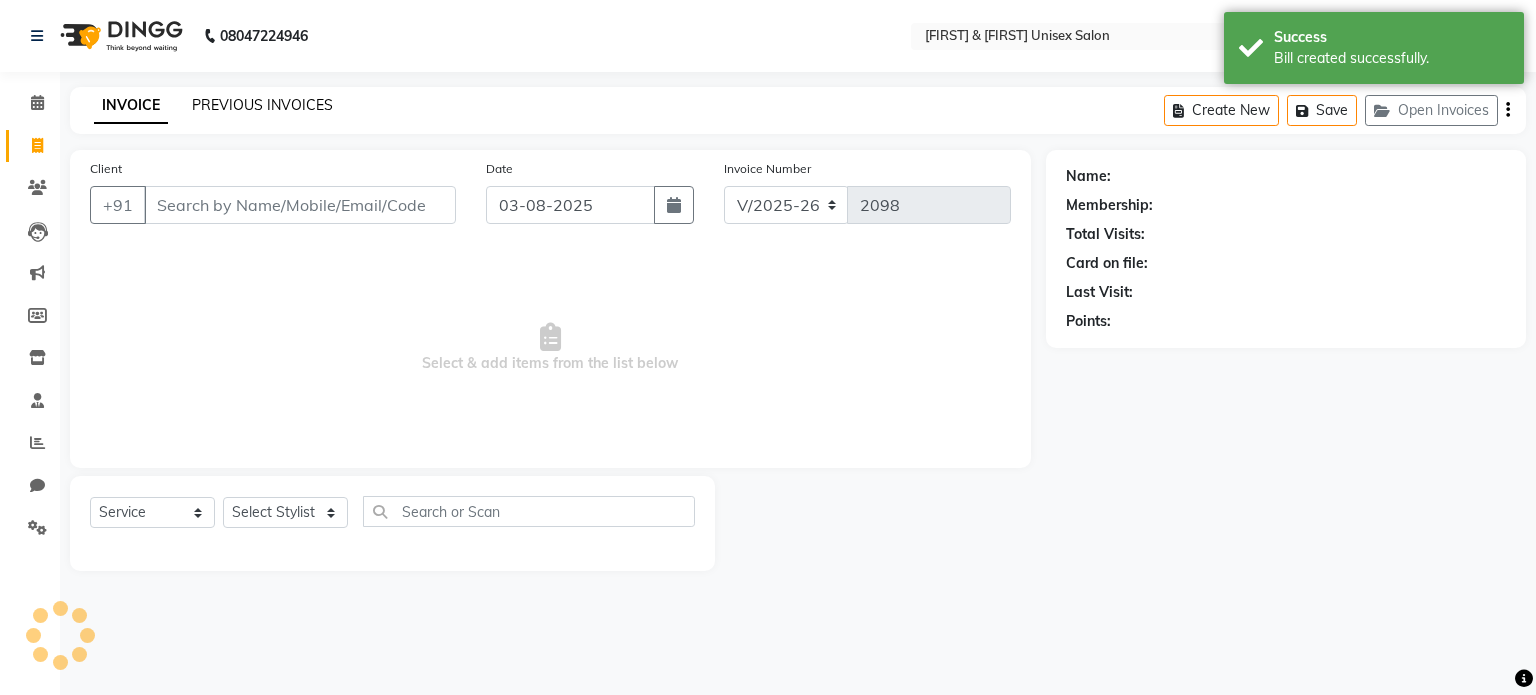 click on "PREVIOUS INVOICES" 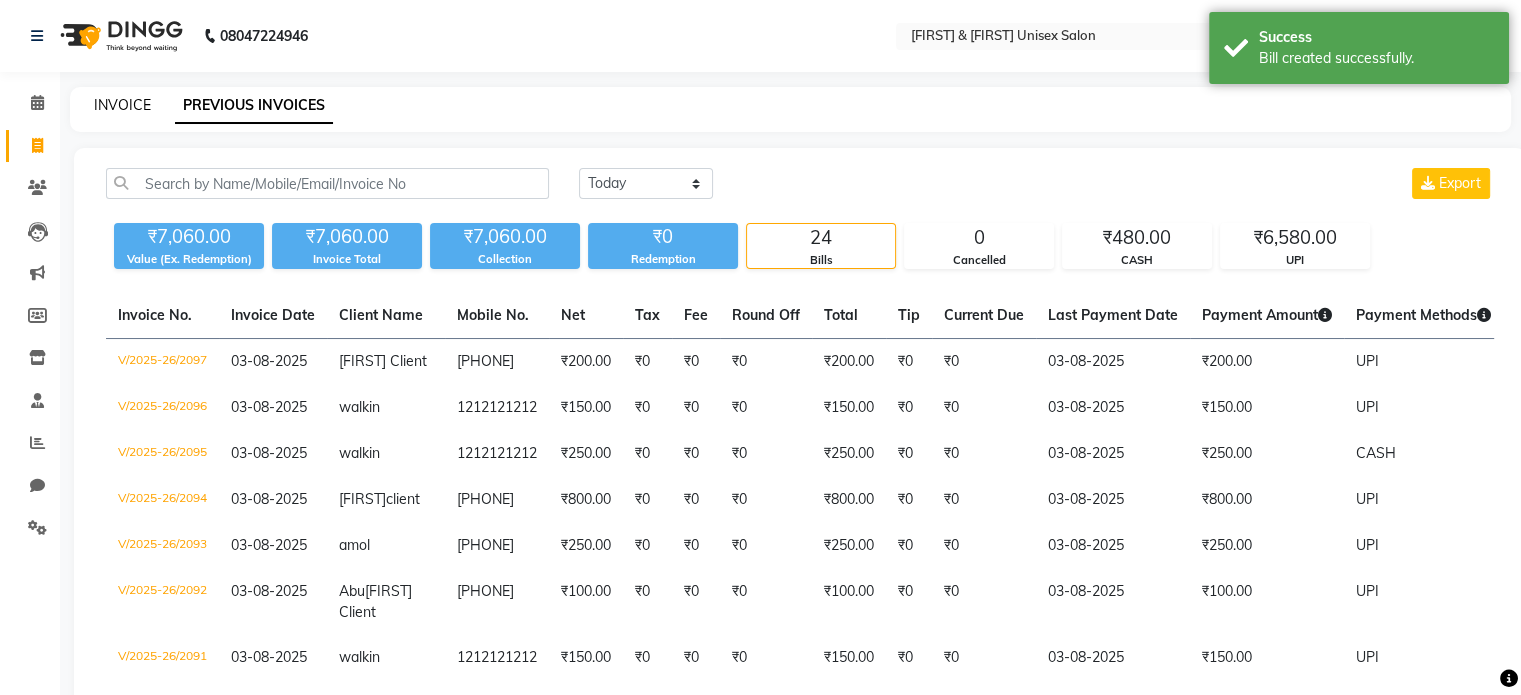 click on "INVOICE" 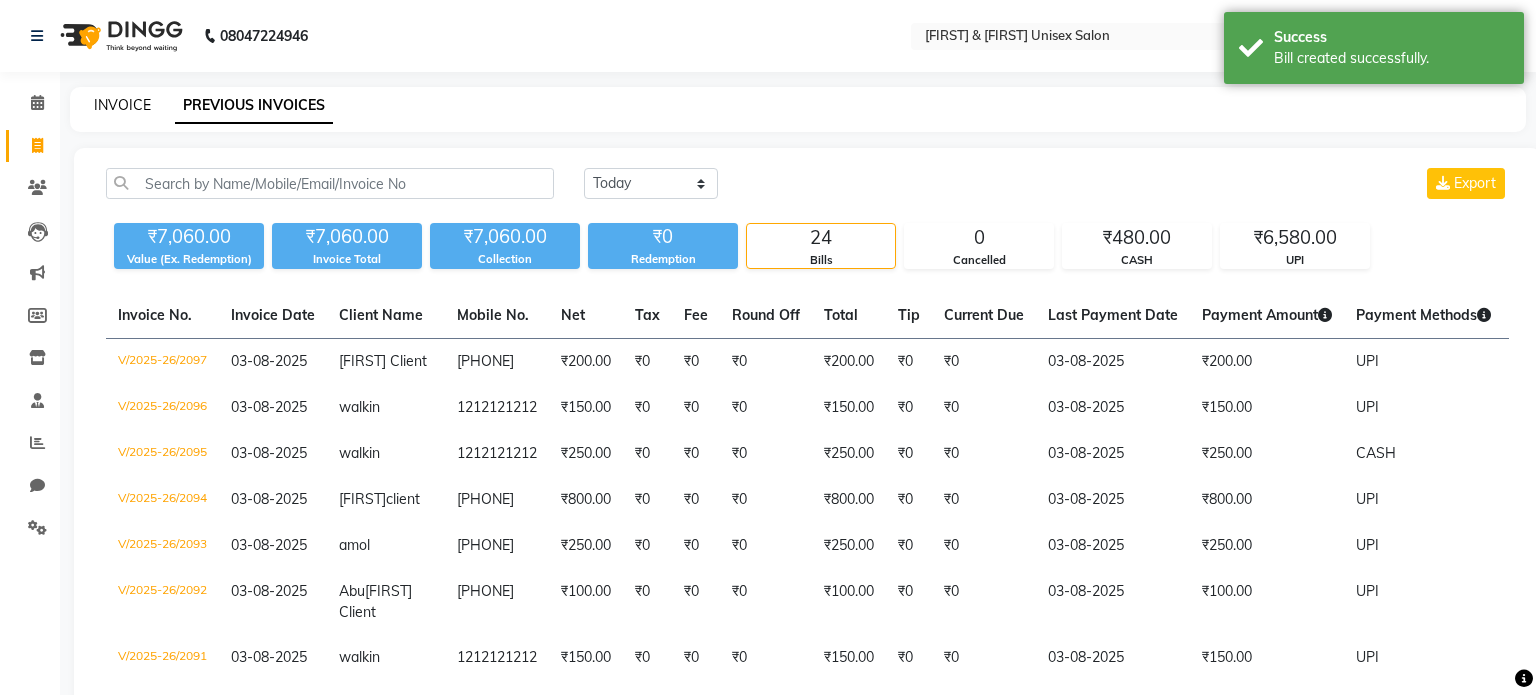 select on "service" 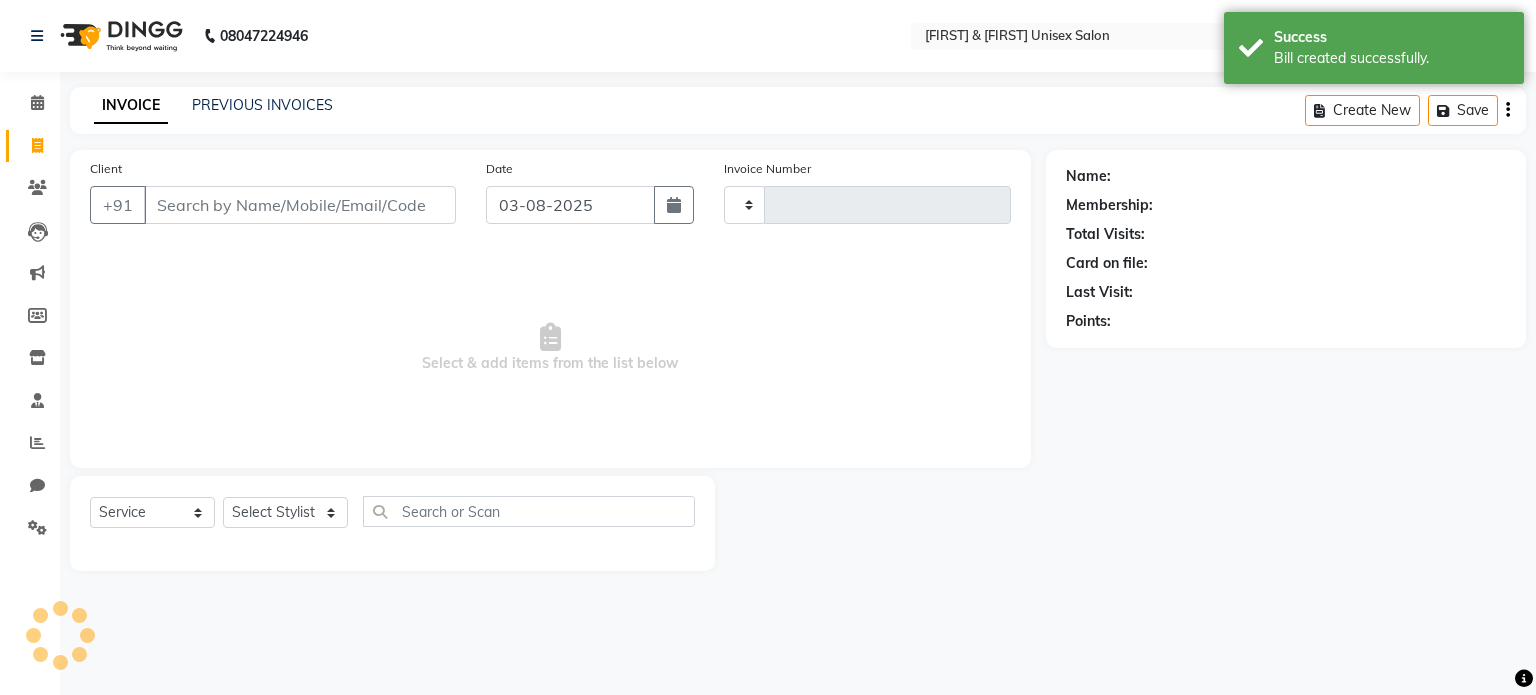 type on "2098" 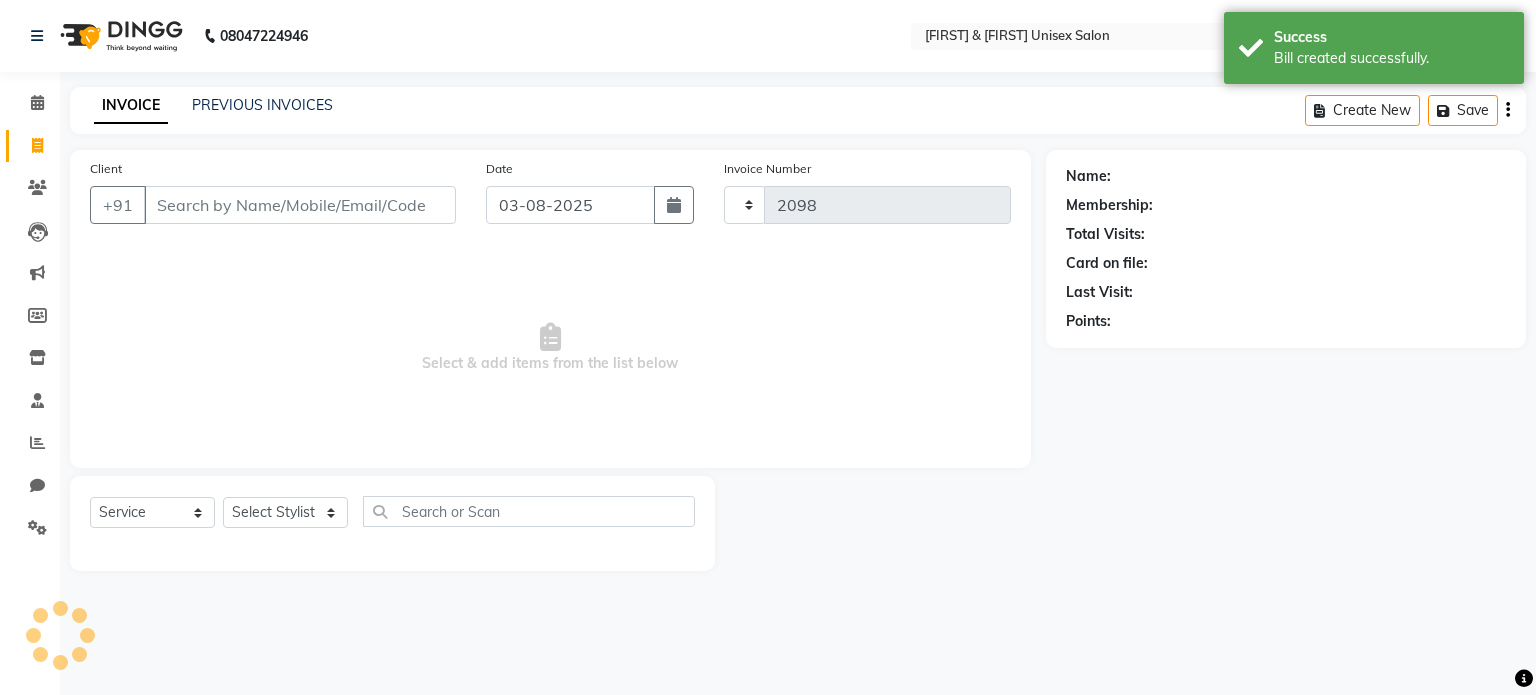select on "7588" 